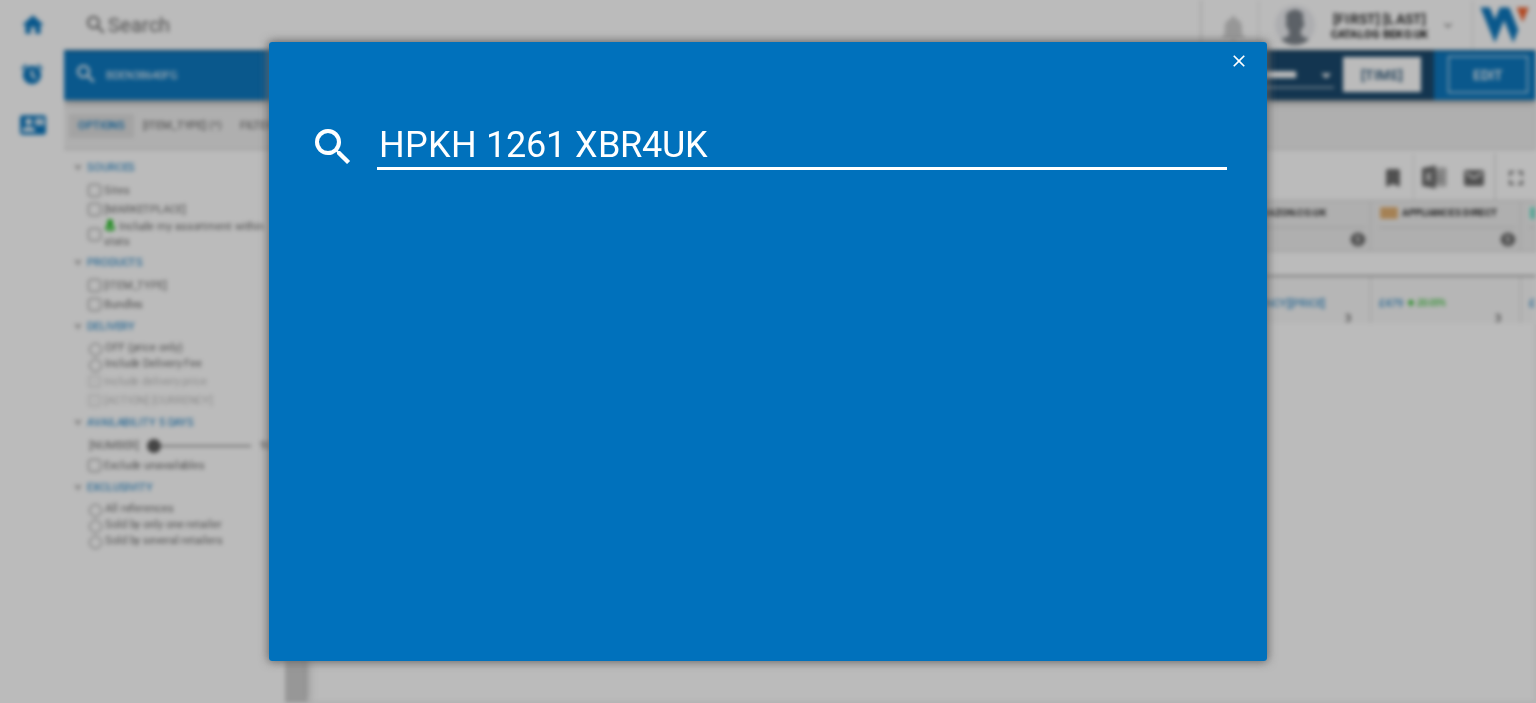 type on "HPKH 1261 XBR4UK" 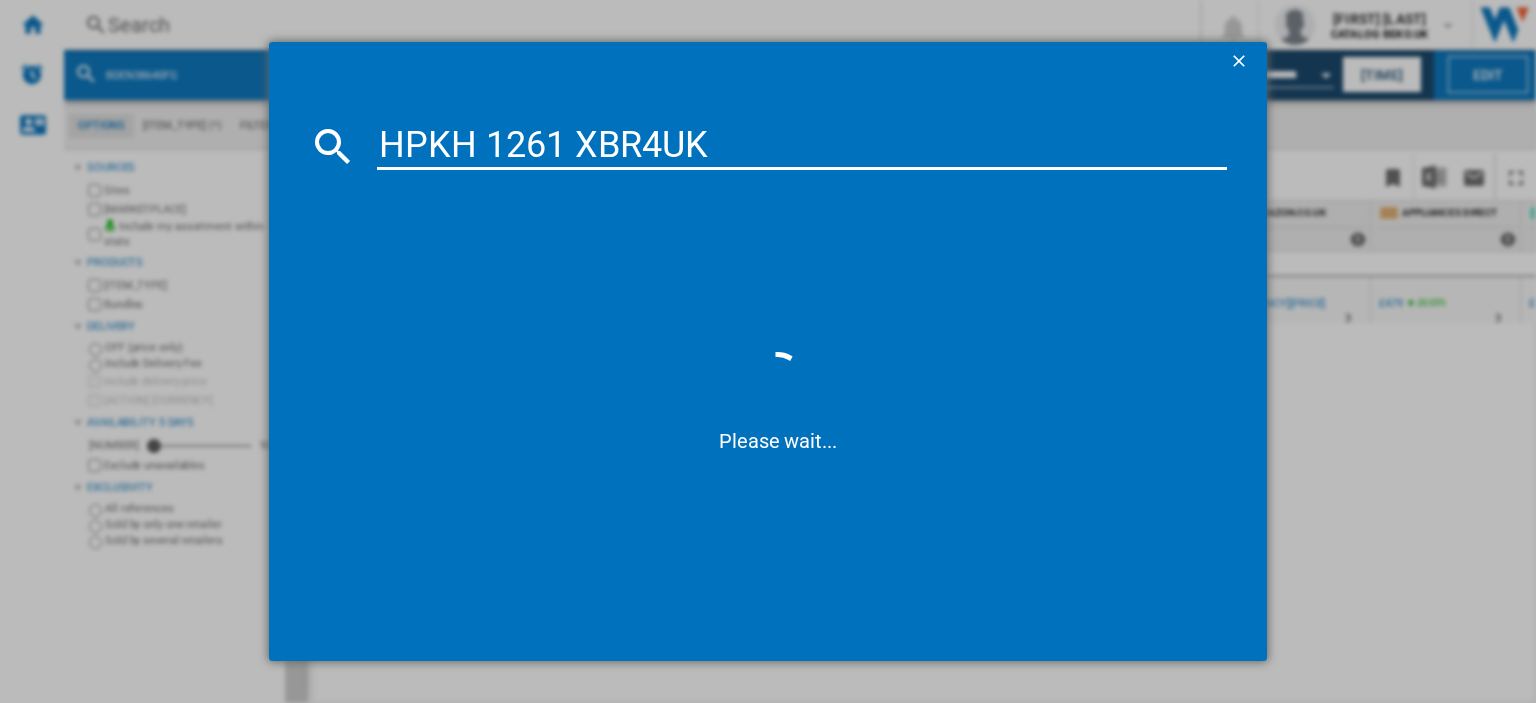 scroll, scrollTop: 0, scrollLeft: 0, axis: both 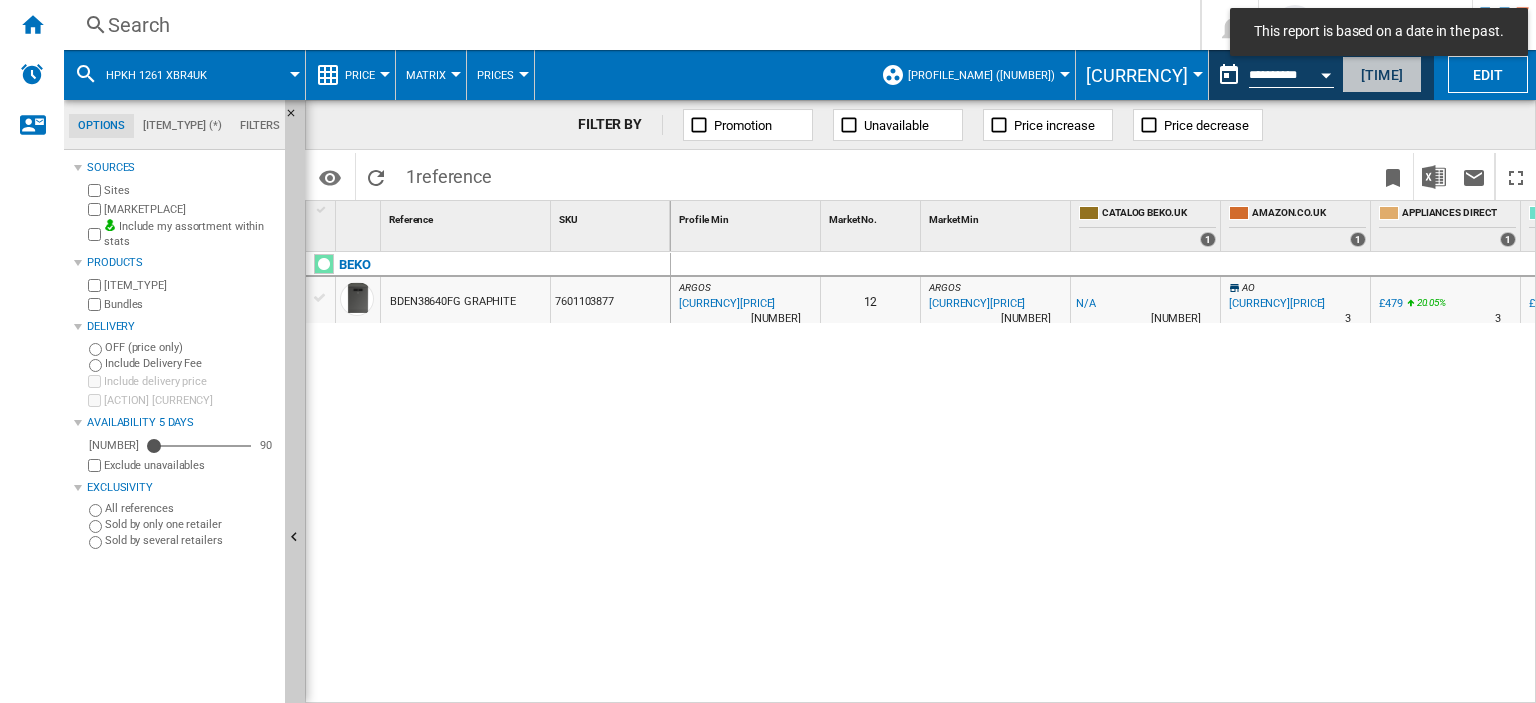 click on "Today" at bounding box center [1382, 74] 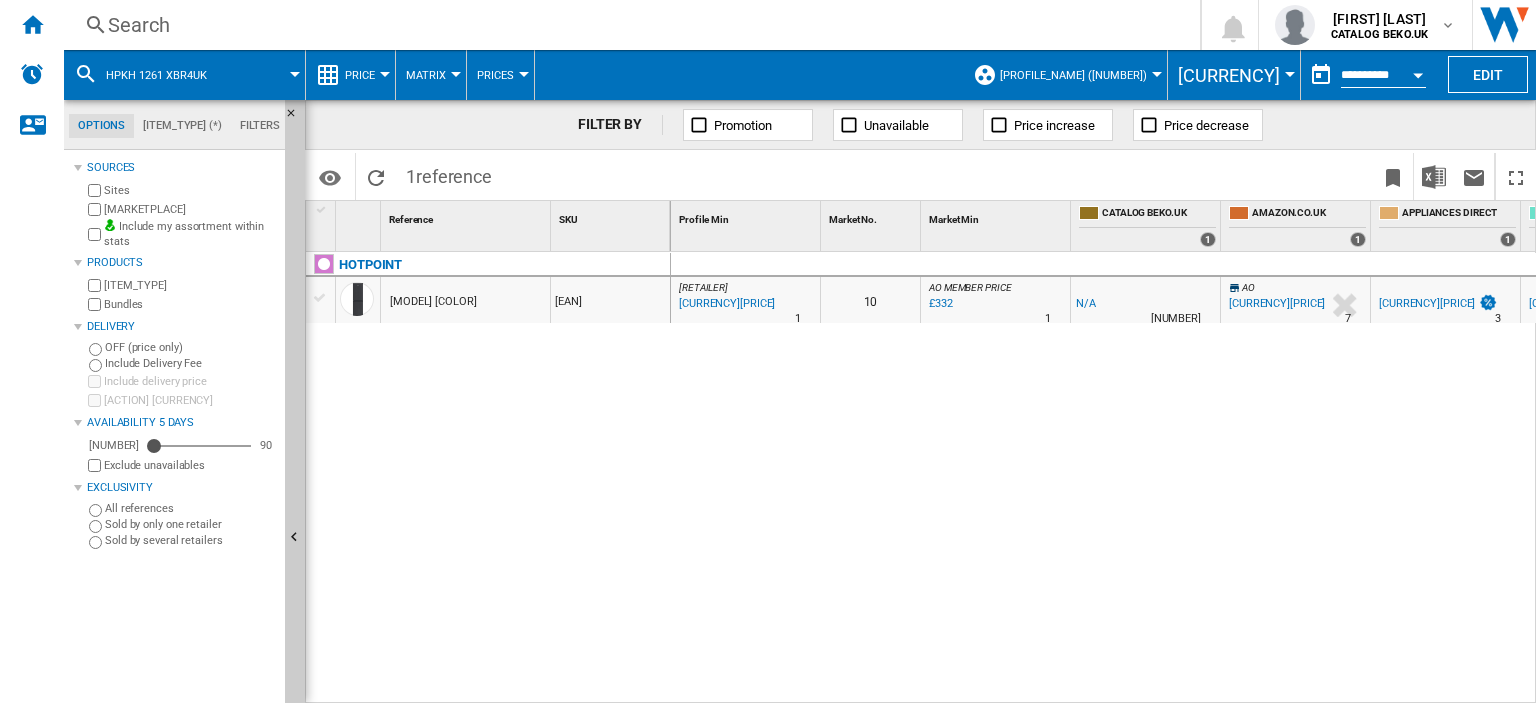 drag, startPoint x: 1149, startPoint y: 231, endPoint x: 507, endPoint y: 303, distance: 646.0248 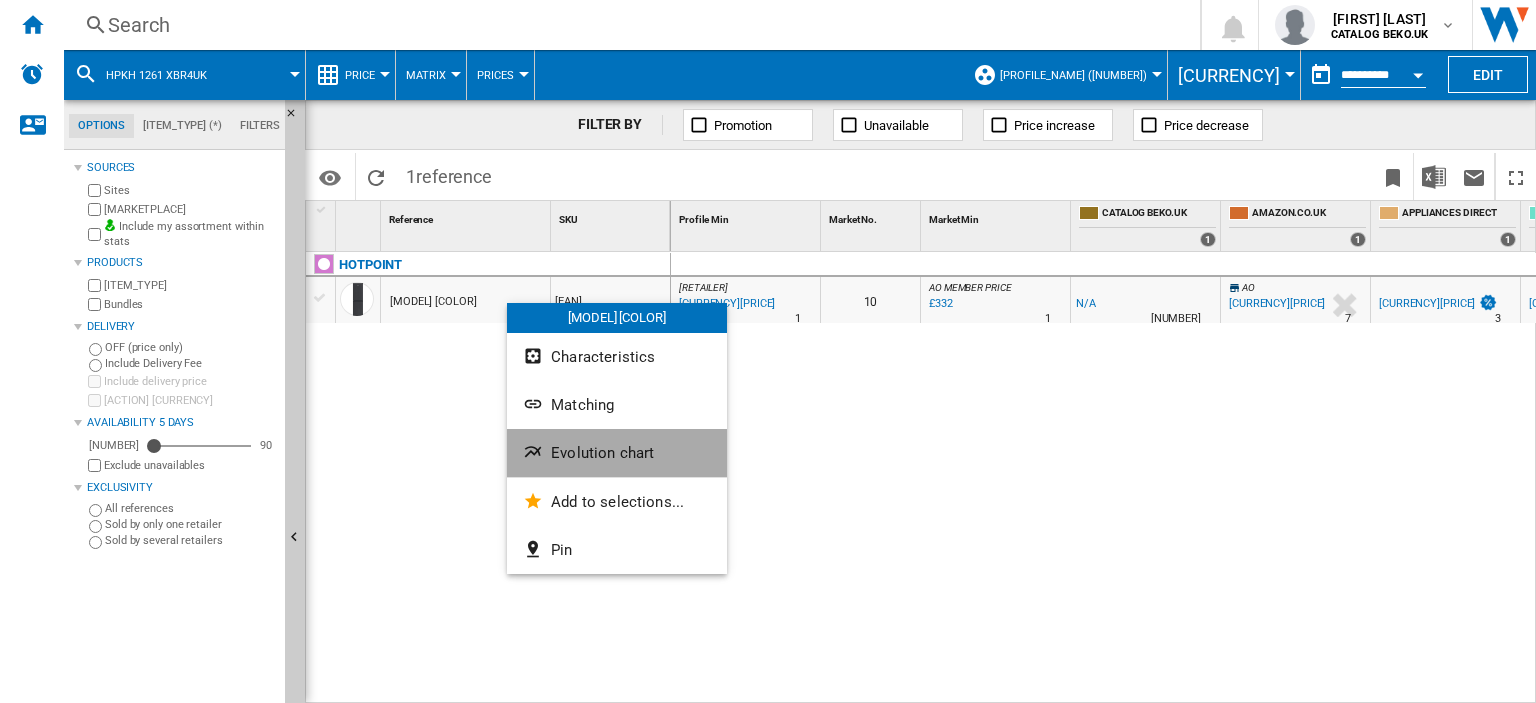 click on "Evolution chart" at bounding box center (602, 453) 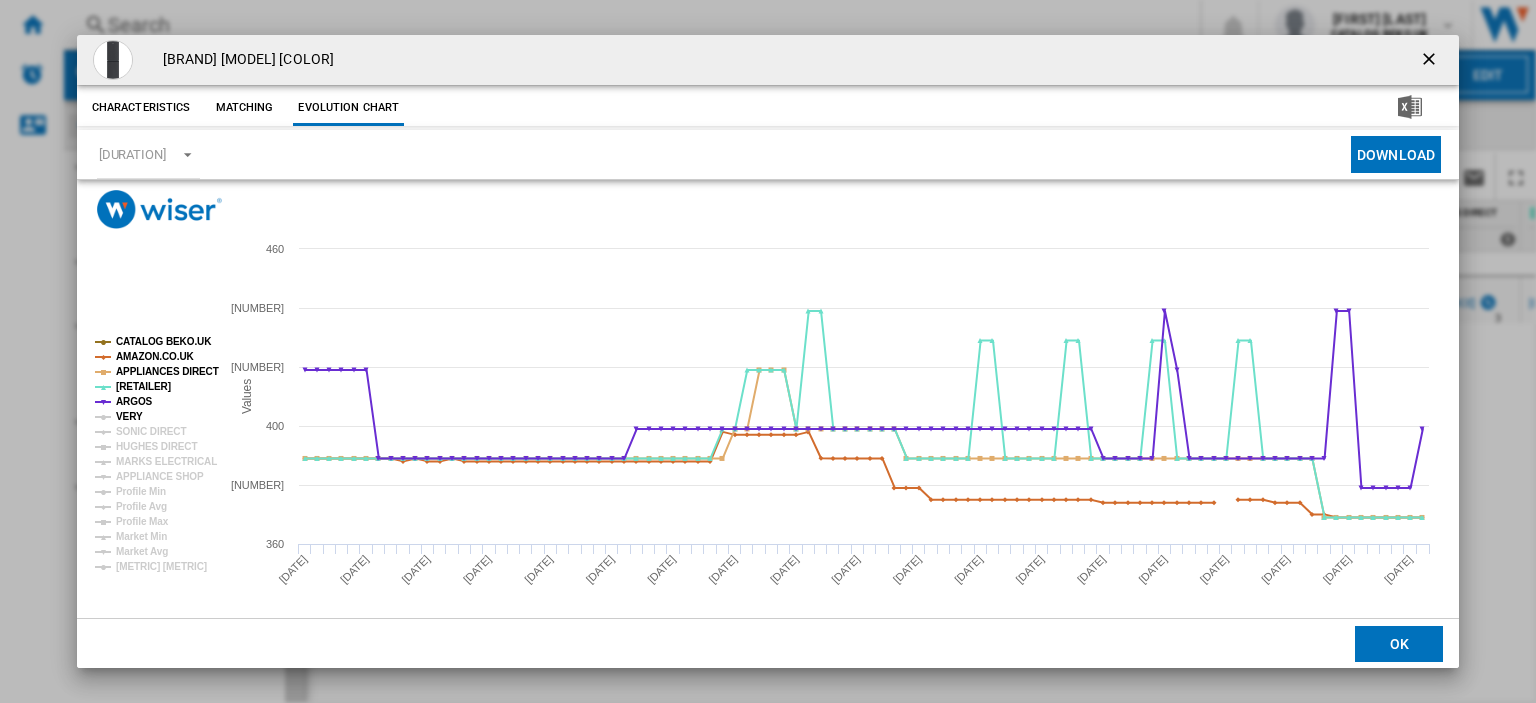 click on "VERY" at bounding box center [129, 416] 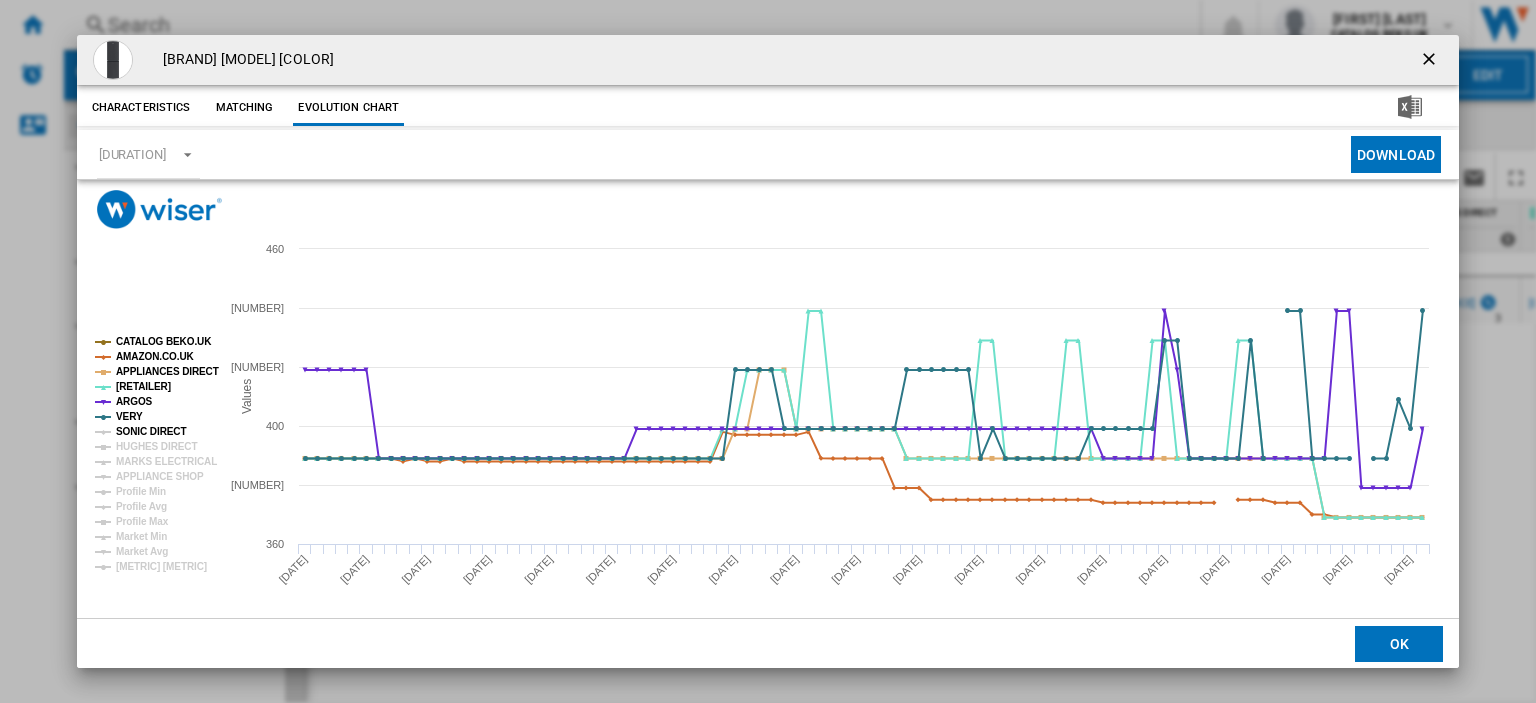 click on "SONIC DIRECT" at bounding box center (151, 431) 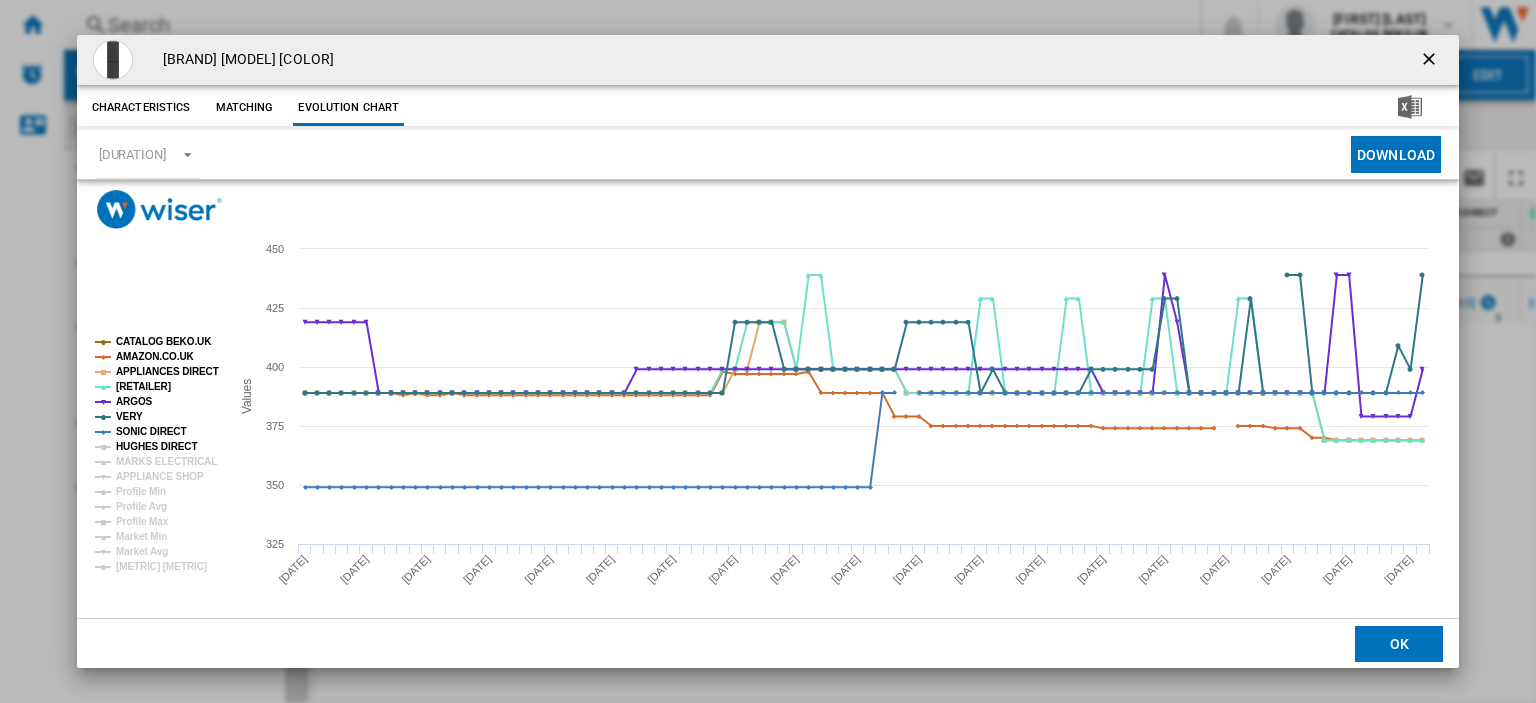 click on "HUGHES DIRECT" at bounding box center (156, 446) 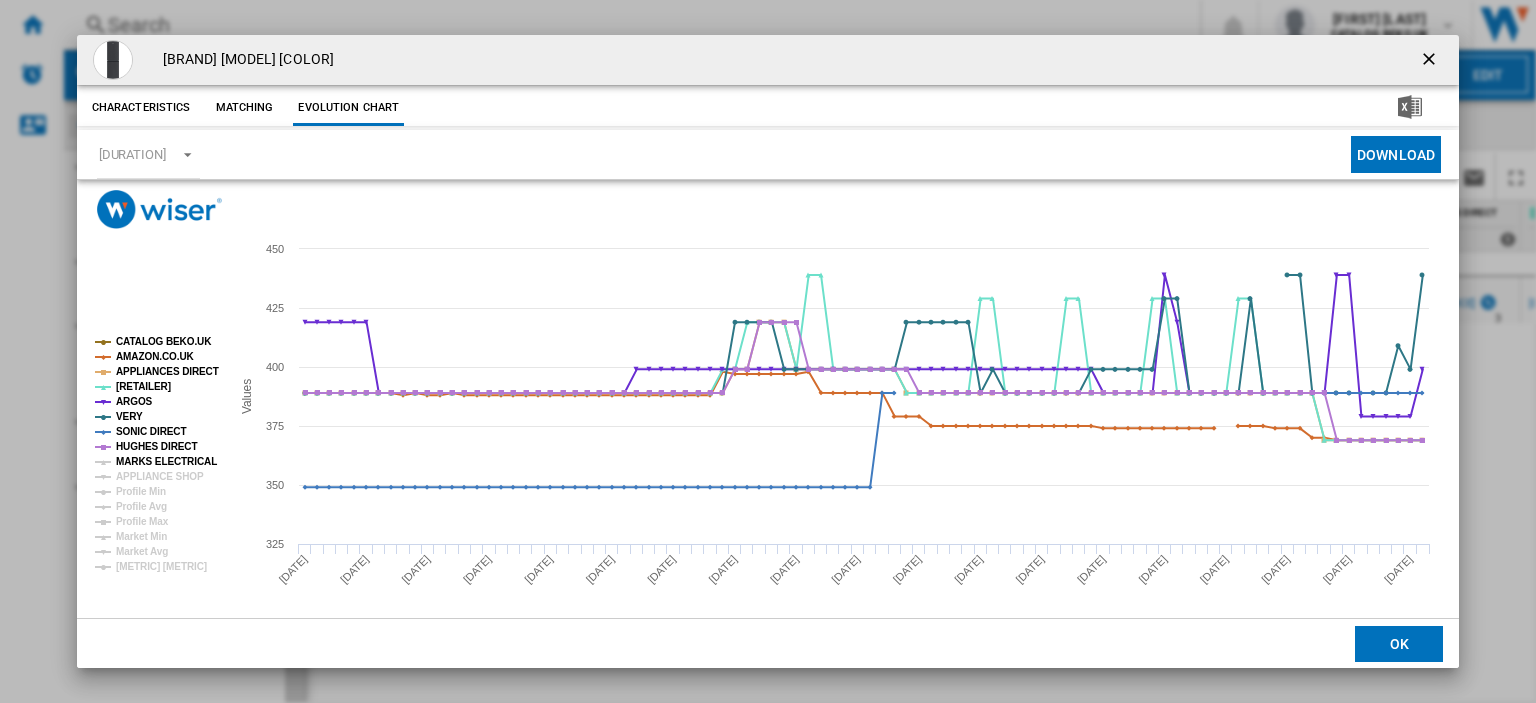 click on "MARKS ELECTRICAL" at bounding box center (166, 461) 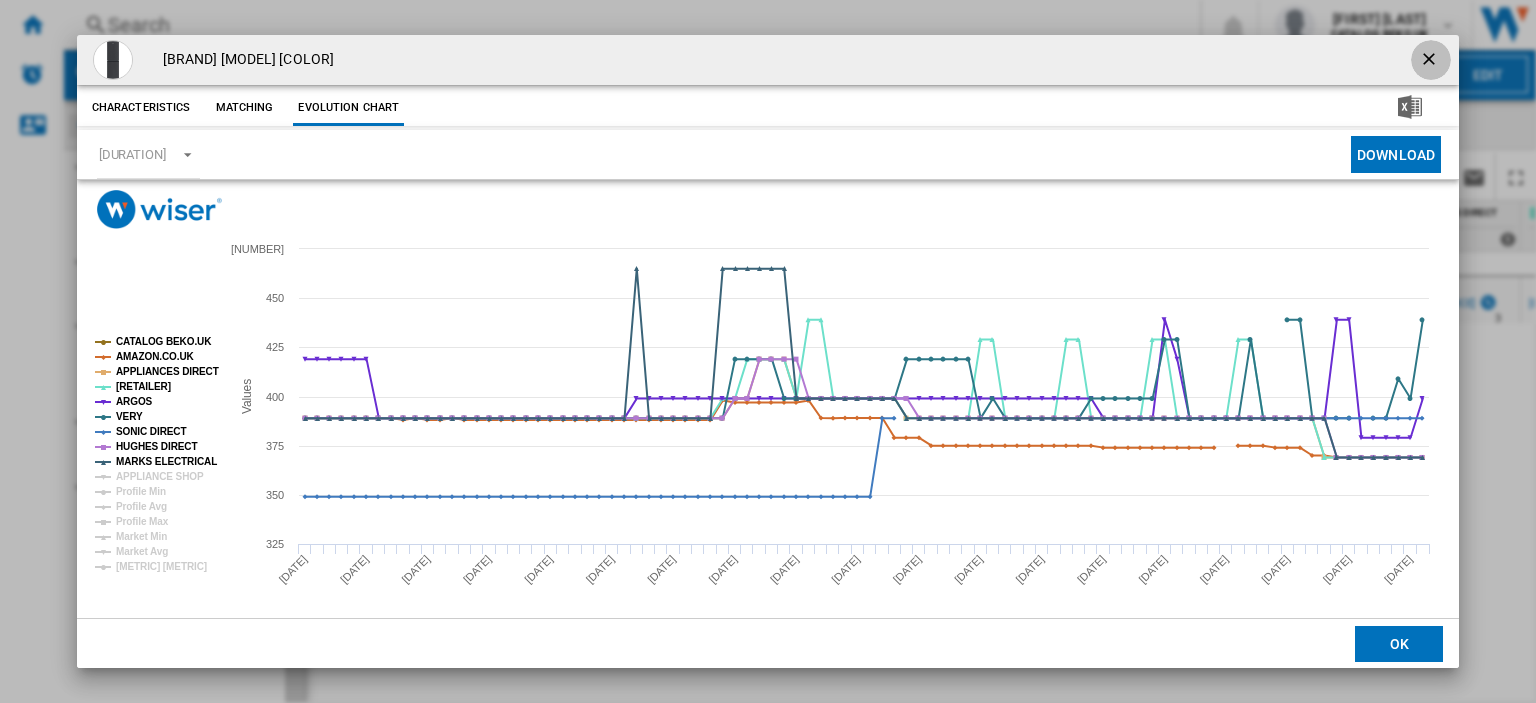 click at bounding box center [1431, 61] 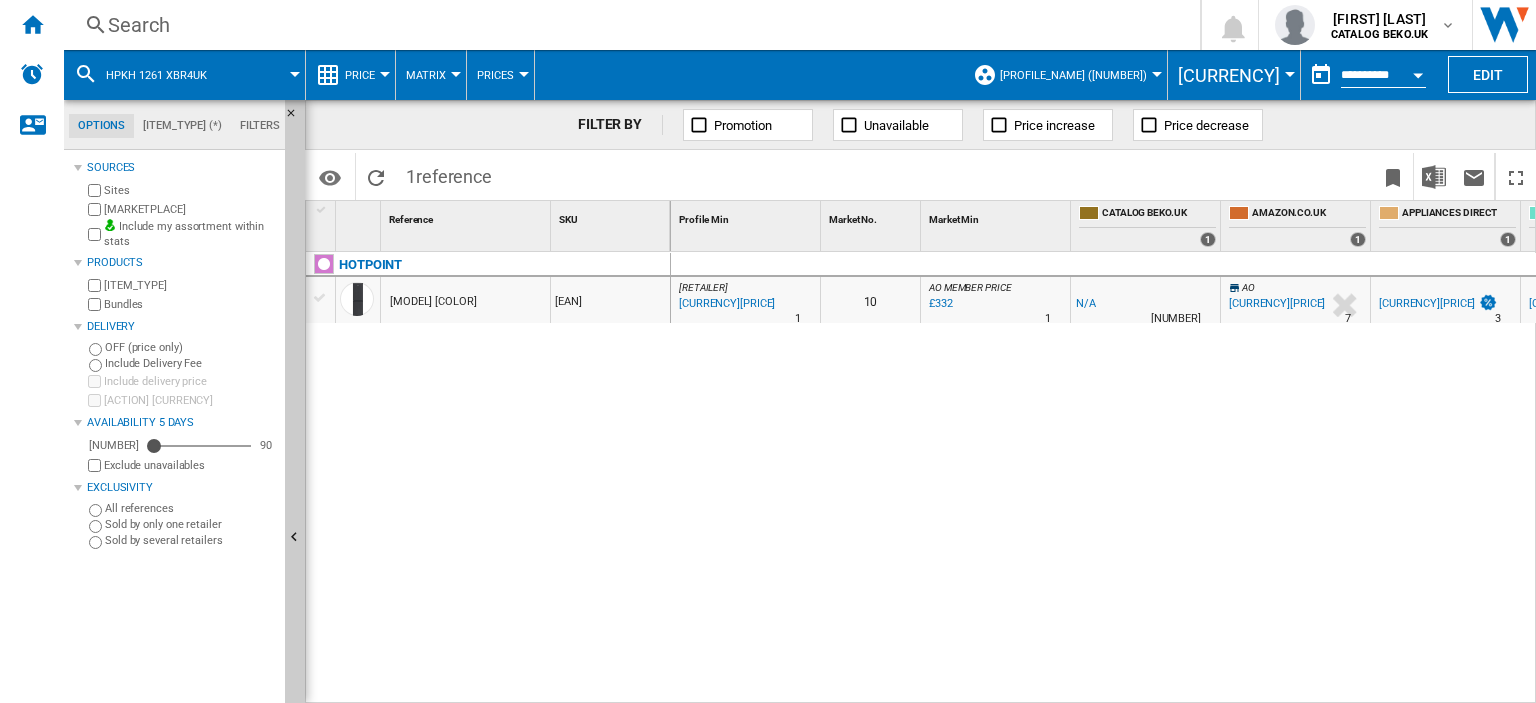 click on "£369" at bounding box center [1277, 303] 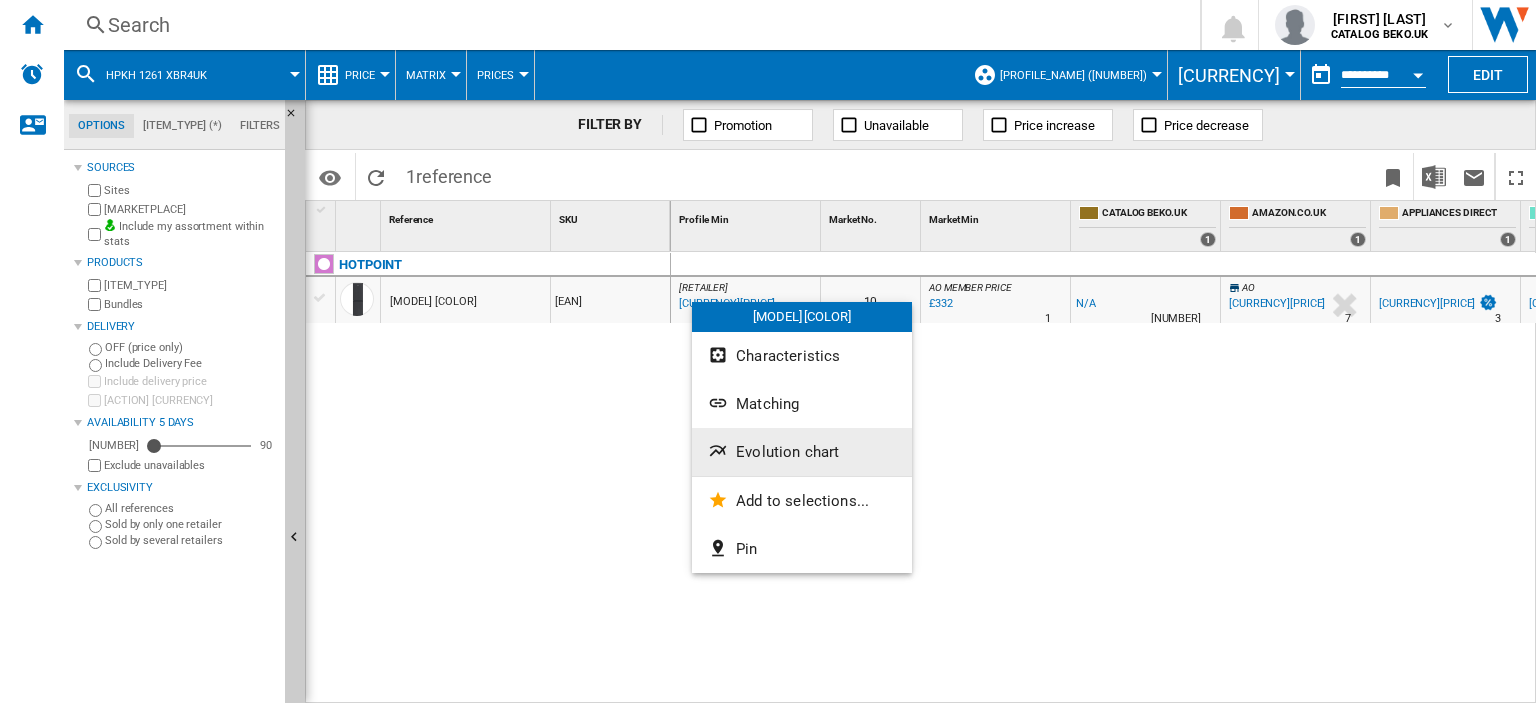 click on "Evolution chart" at bounding box center (787, 452) 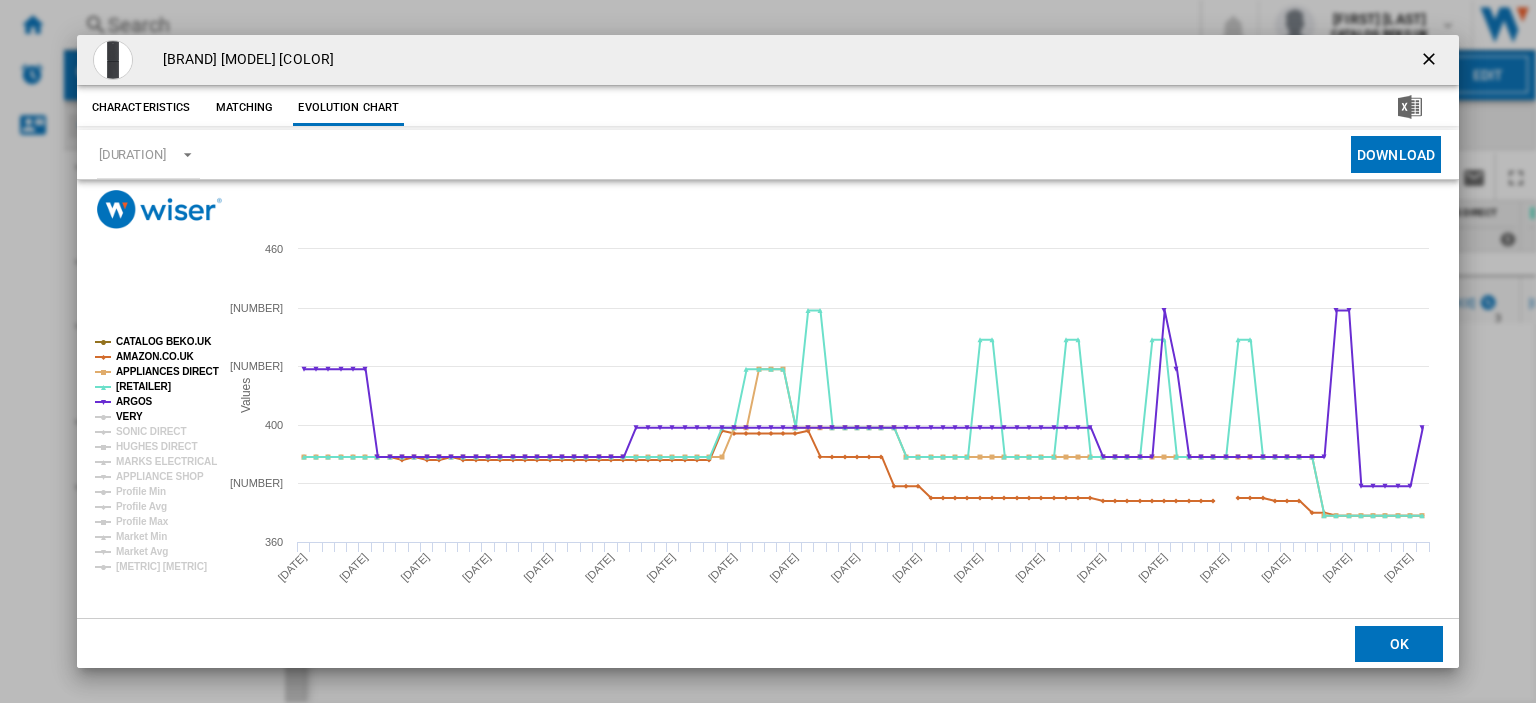 click on "VERY" at bounding box center [129, 416] 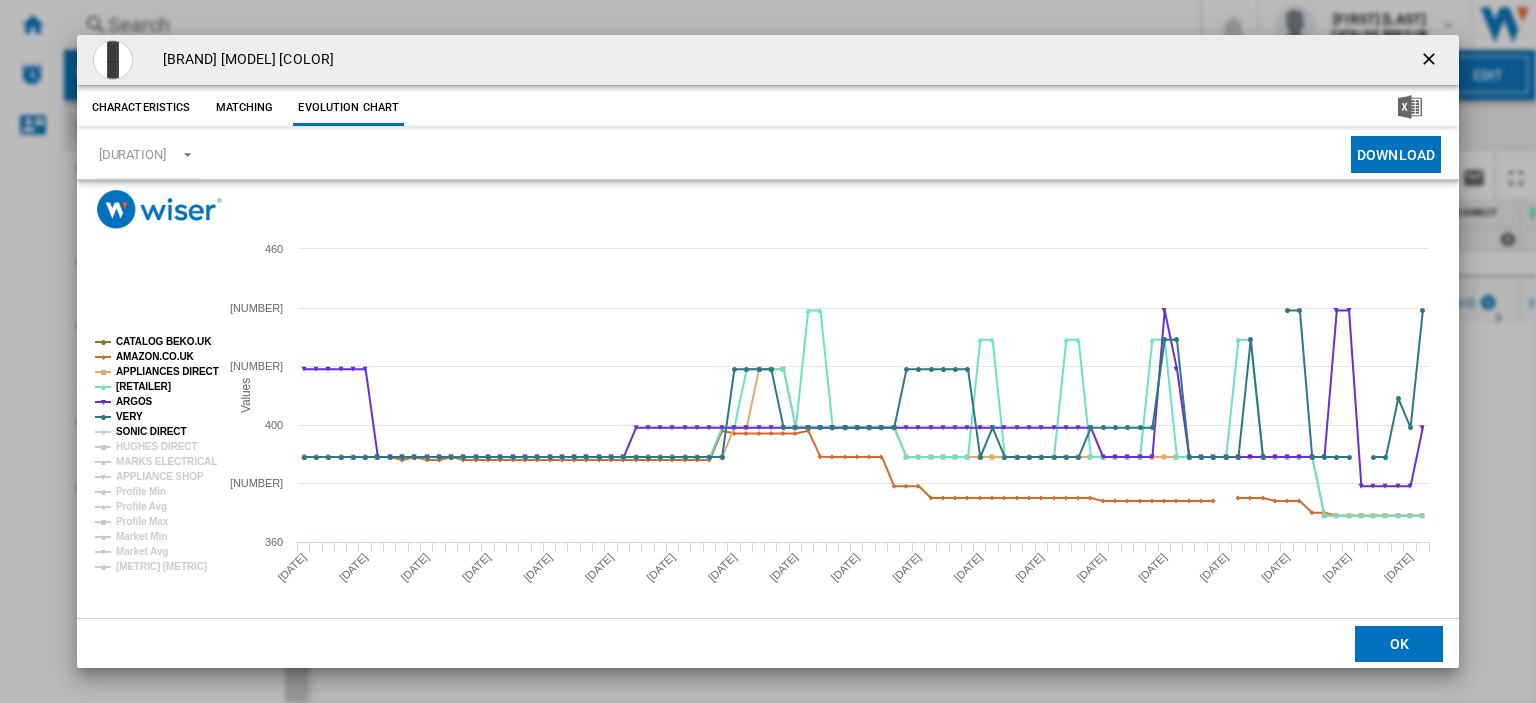 click on "SONIC DIRECT" at bounding box center [151, 431] 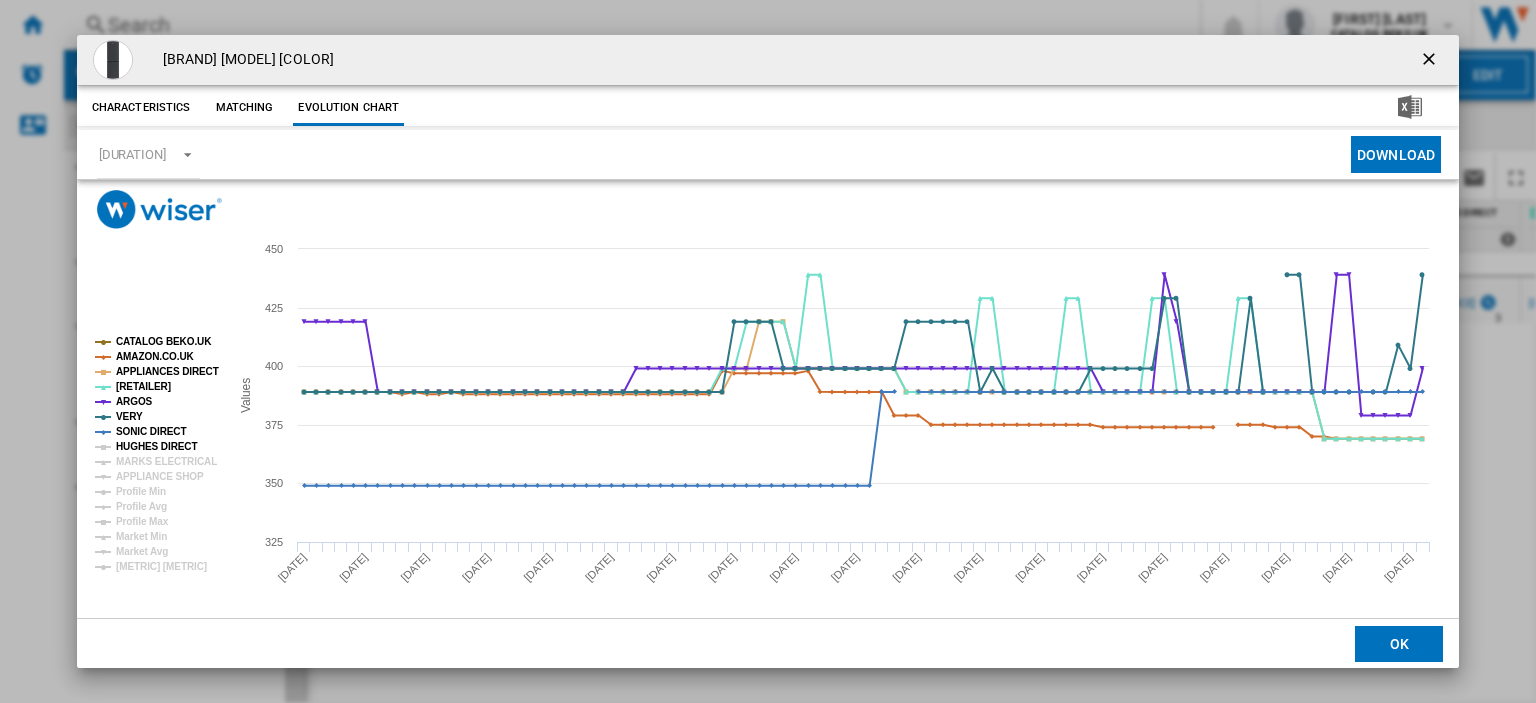 click on "HUGHES DIRECT" at bounding box center (156, 446) 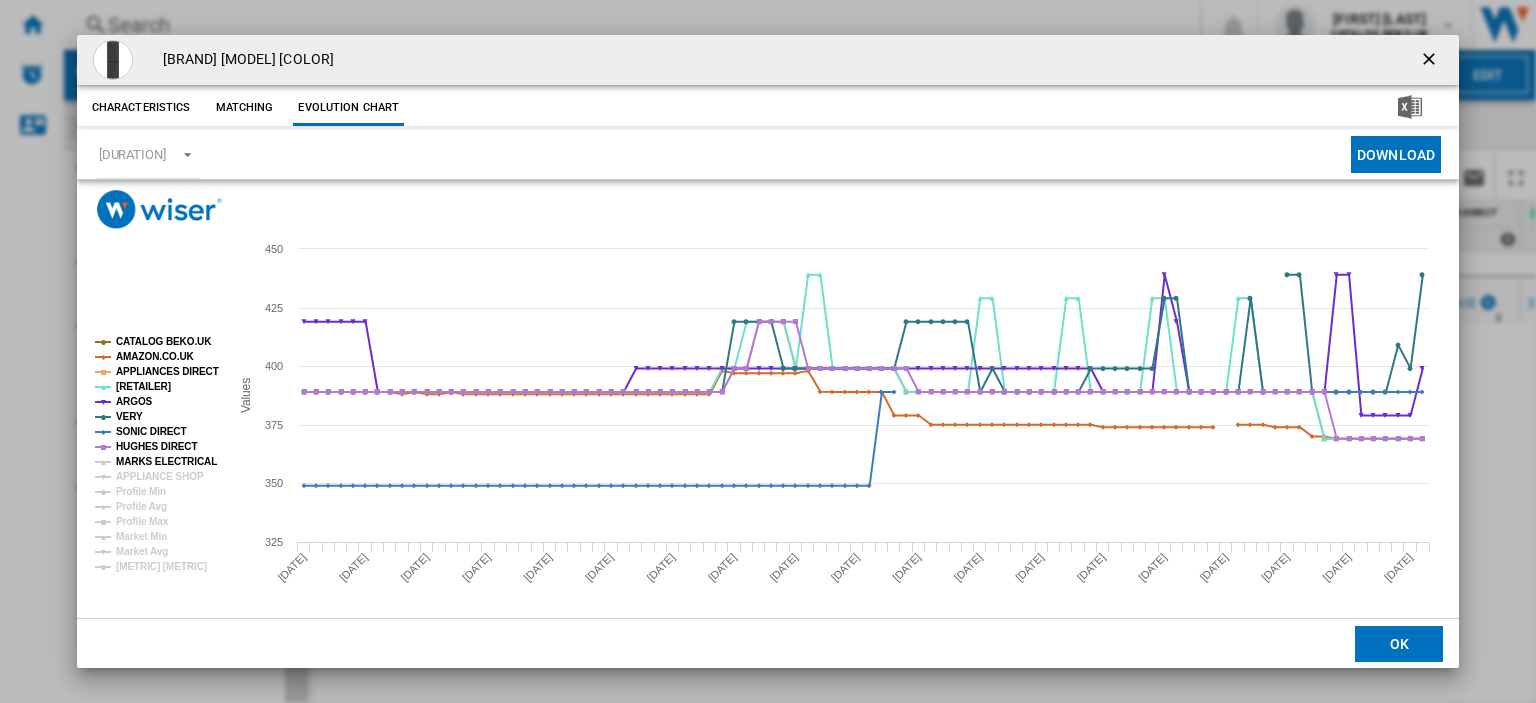 click on "MARKS ELECTRICAL" at bounding box center [166, 461] 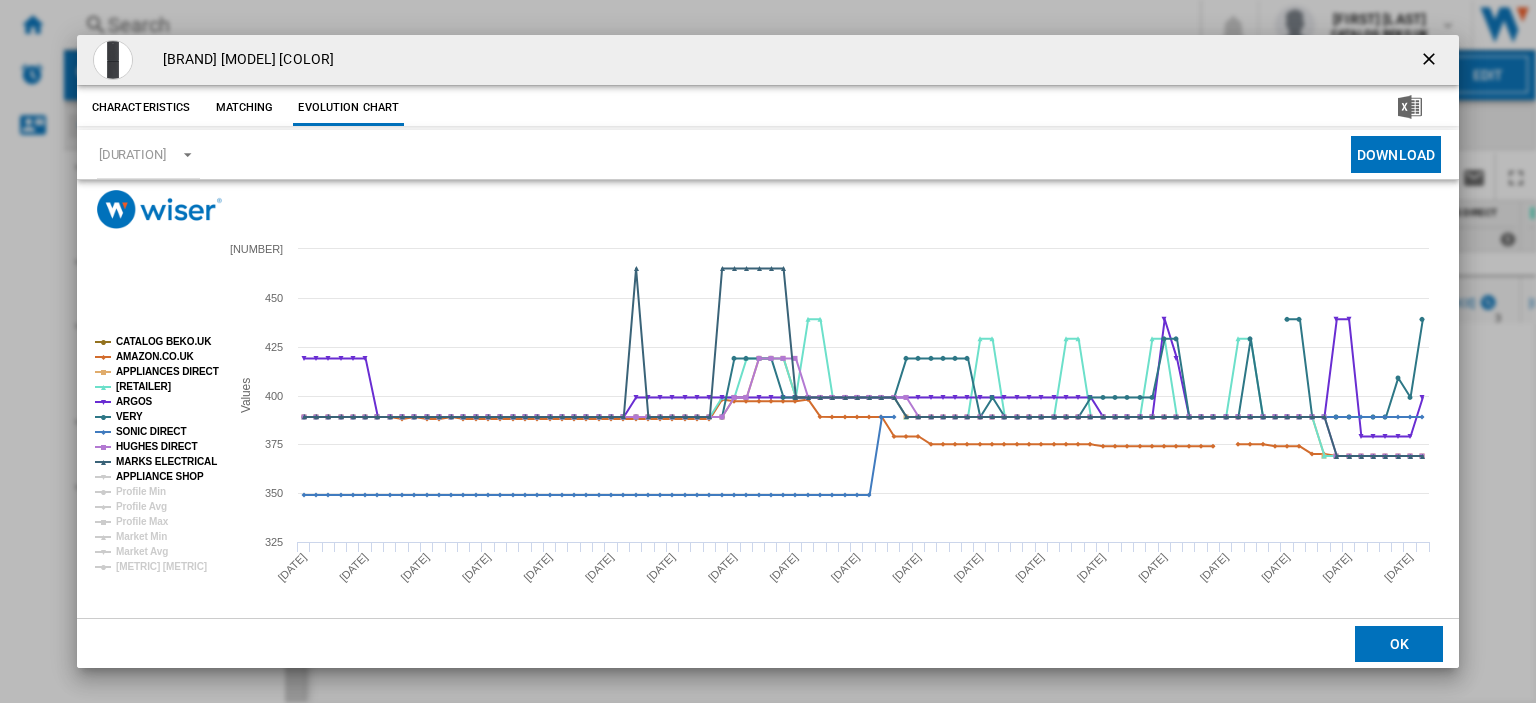 click on "APPLIANCE SHOP" at bounding box center (160, 476) 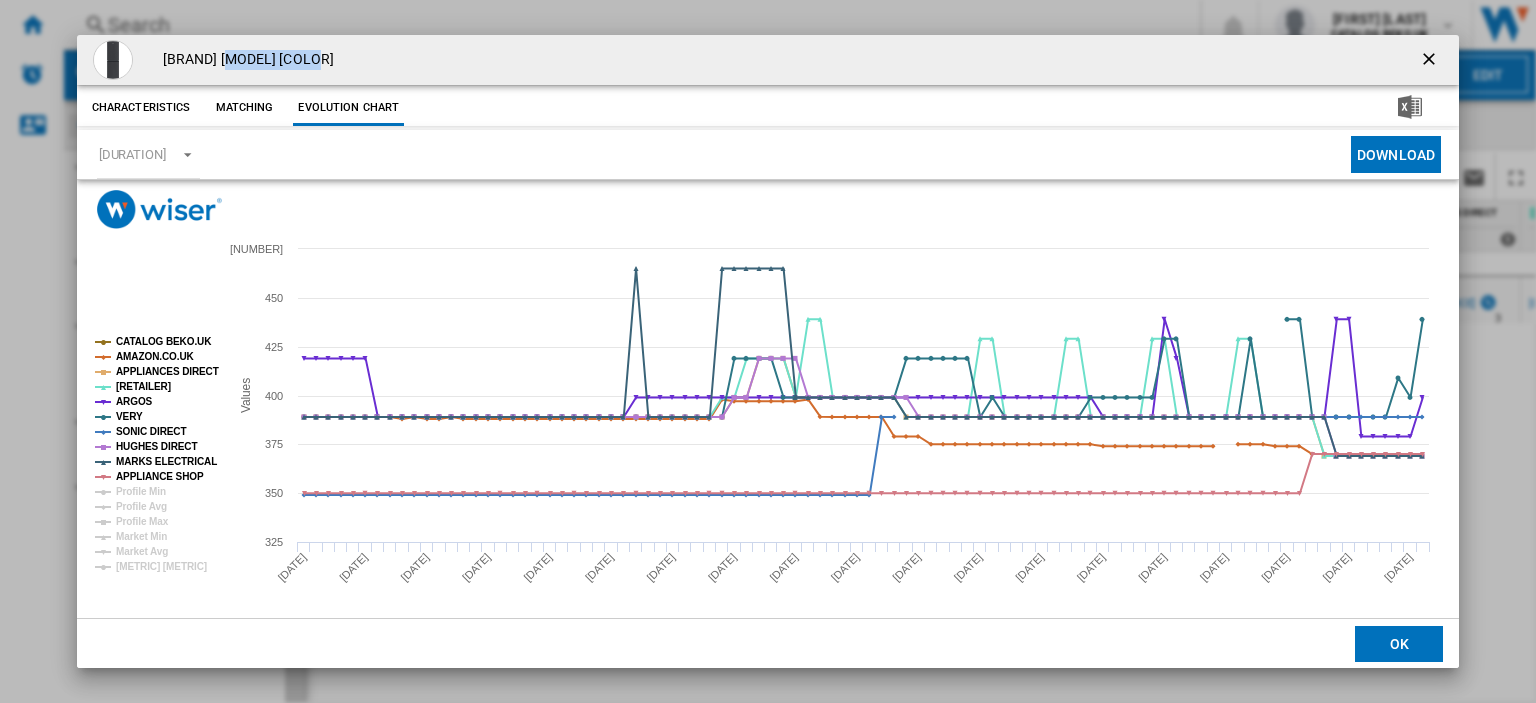 drag, startPoint x: 236, startPoint y: 63, endPoint x: 338, endPoint y: 65, distance: 102.01961 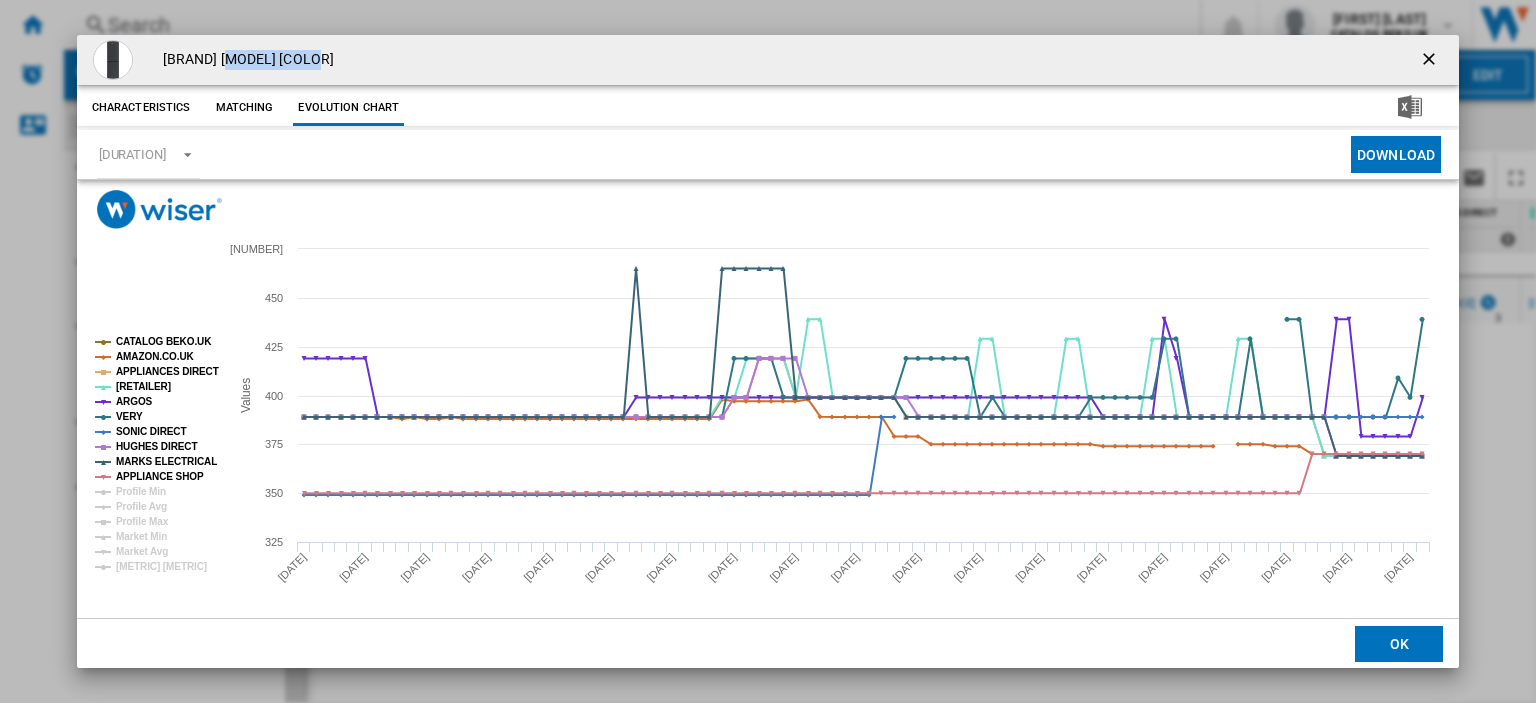 click on "HOTPOINT HPKH1261XBR4 BLACK" at bounding box center [243, 60] 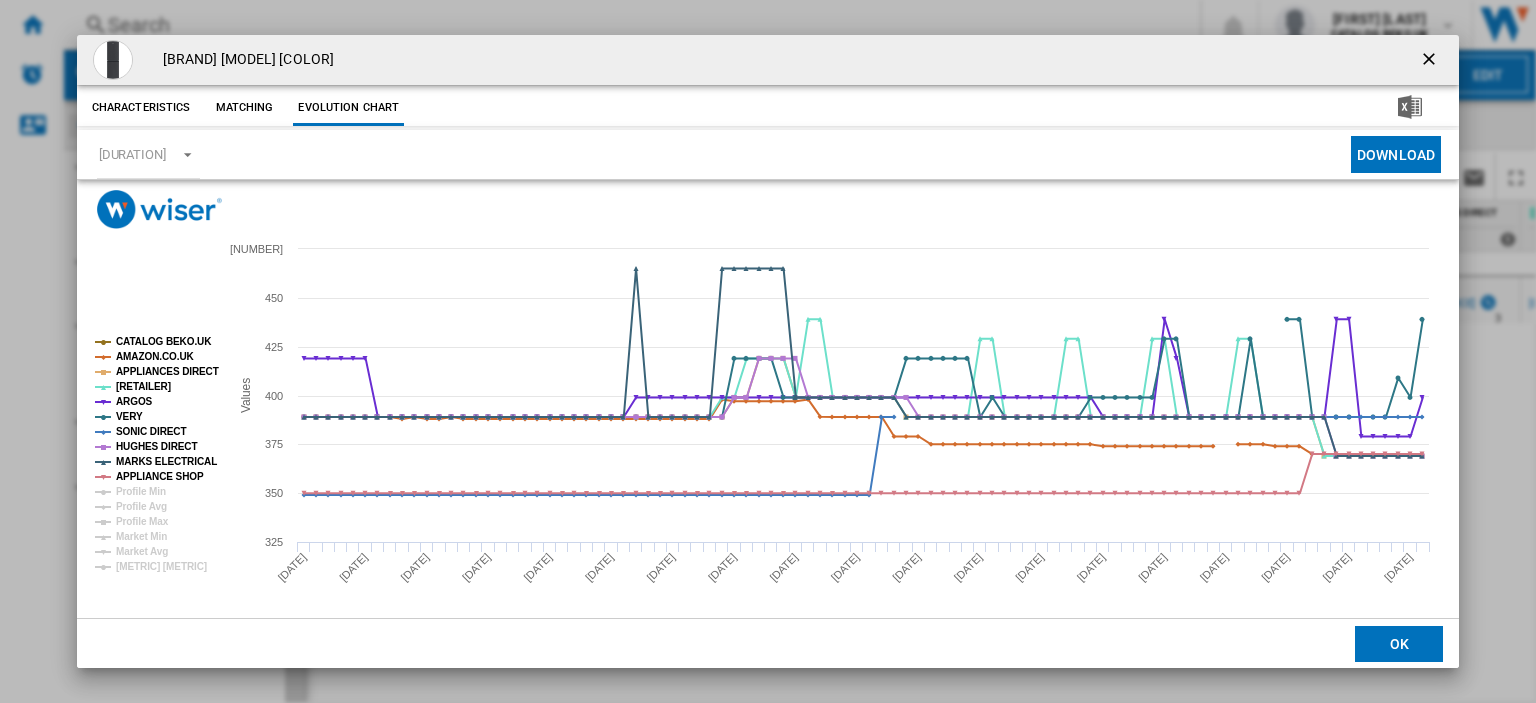 click at bounding box center [1431, 60] 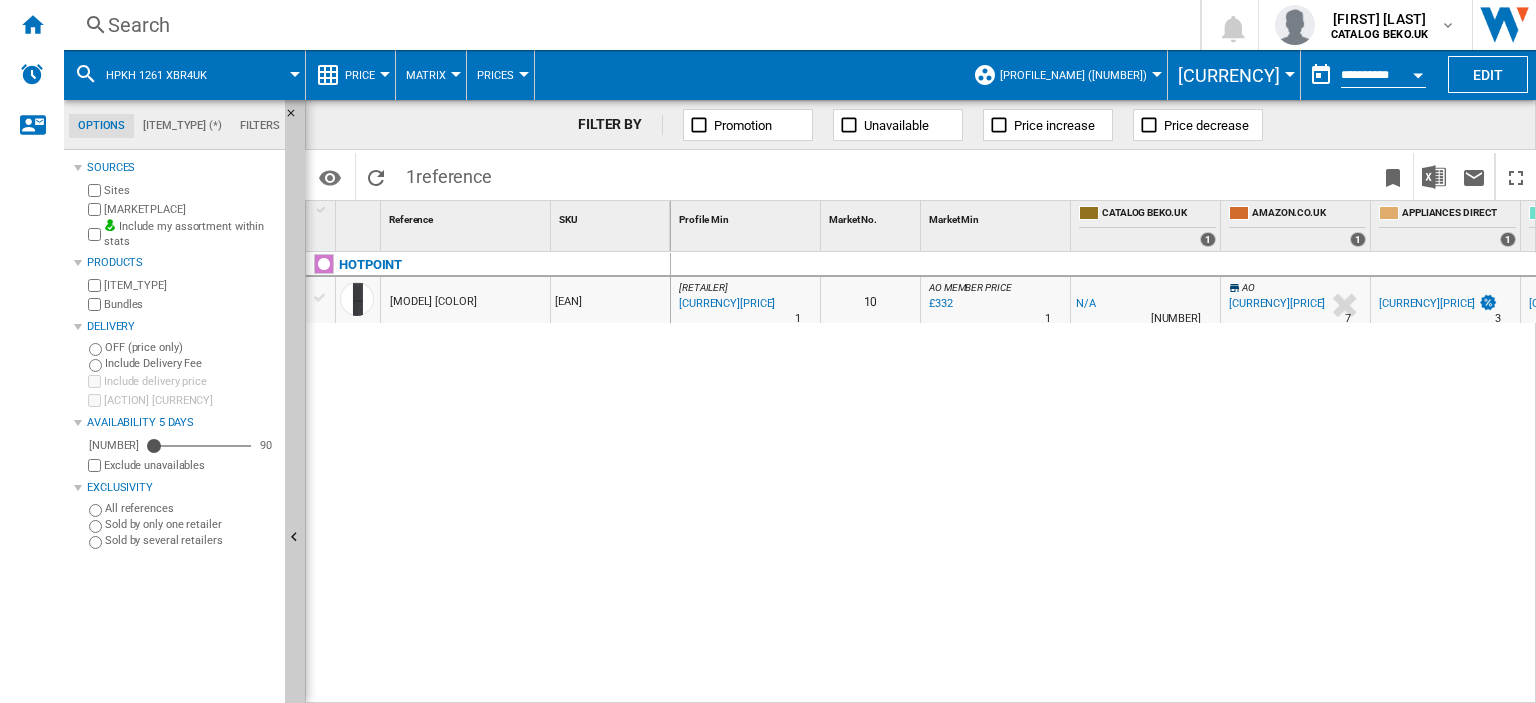 click on "Search" at bounding box center [628, 25] 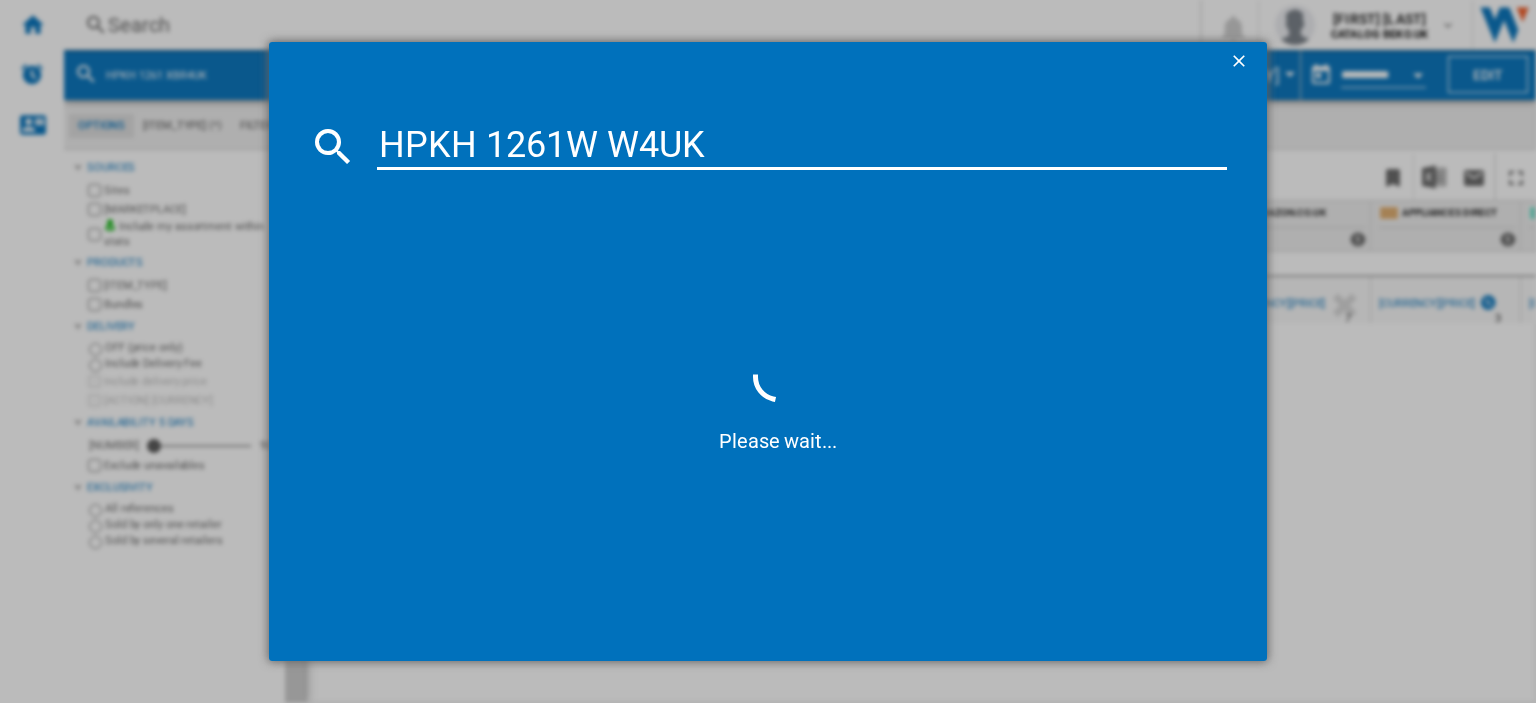 click on "HPKH 1261W W4UK" at bounding box center [802, 146] 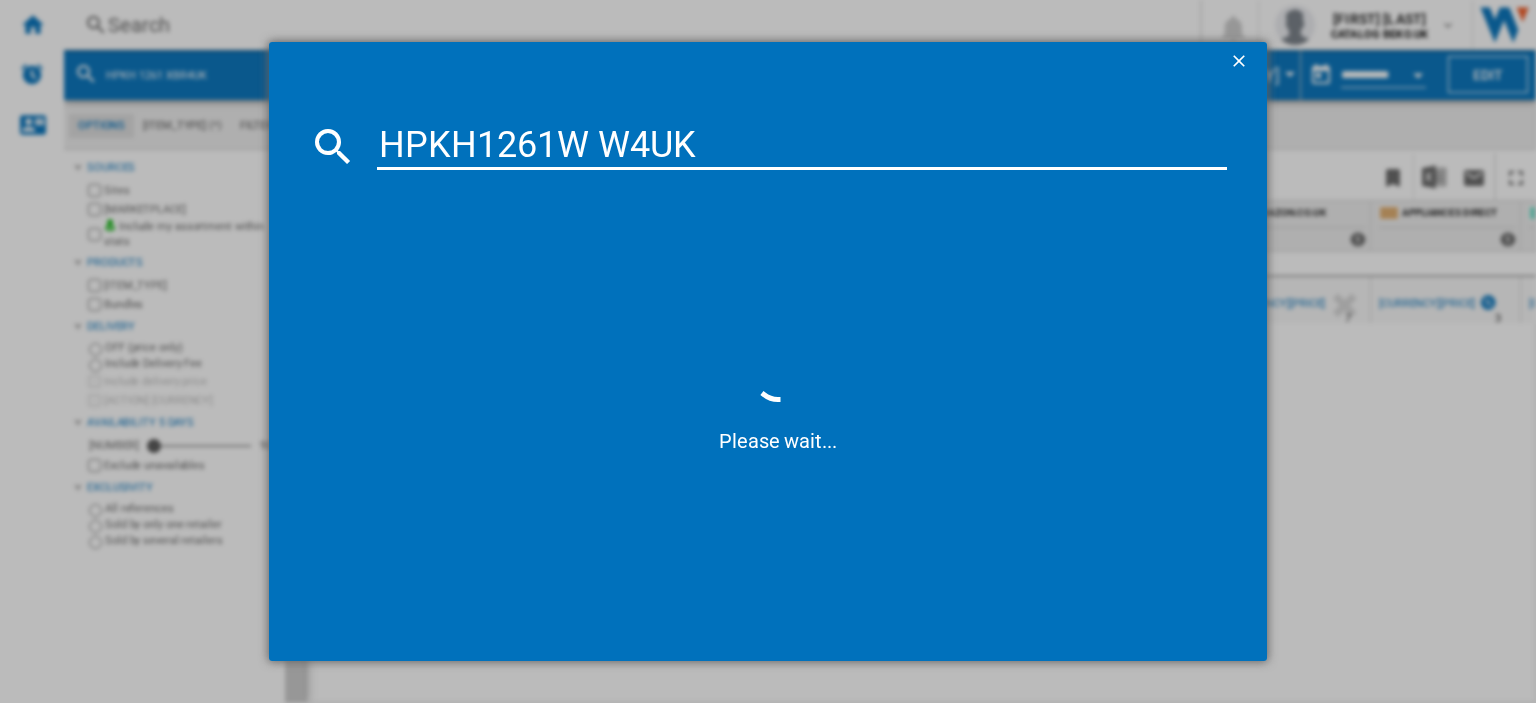 click on "HPKH1261W W4UK" at bounding box center (802, 146) 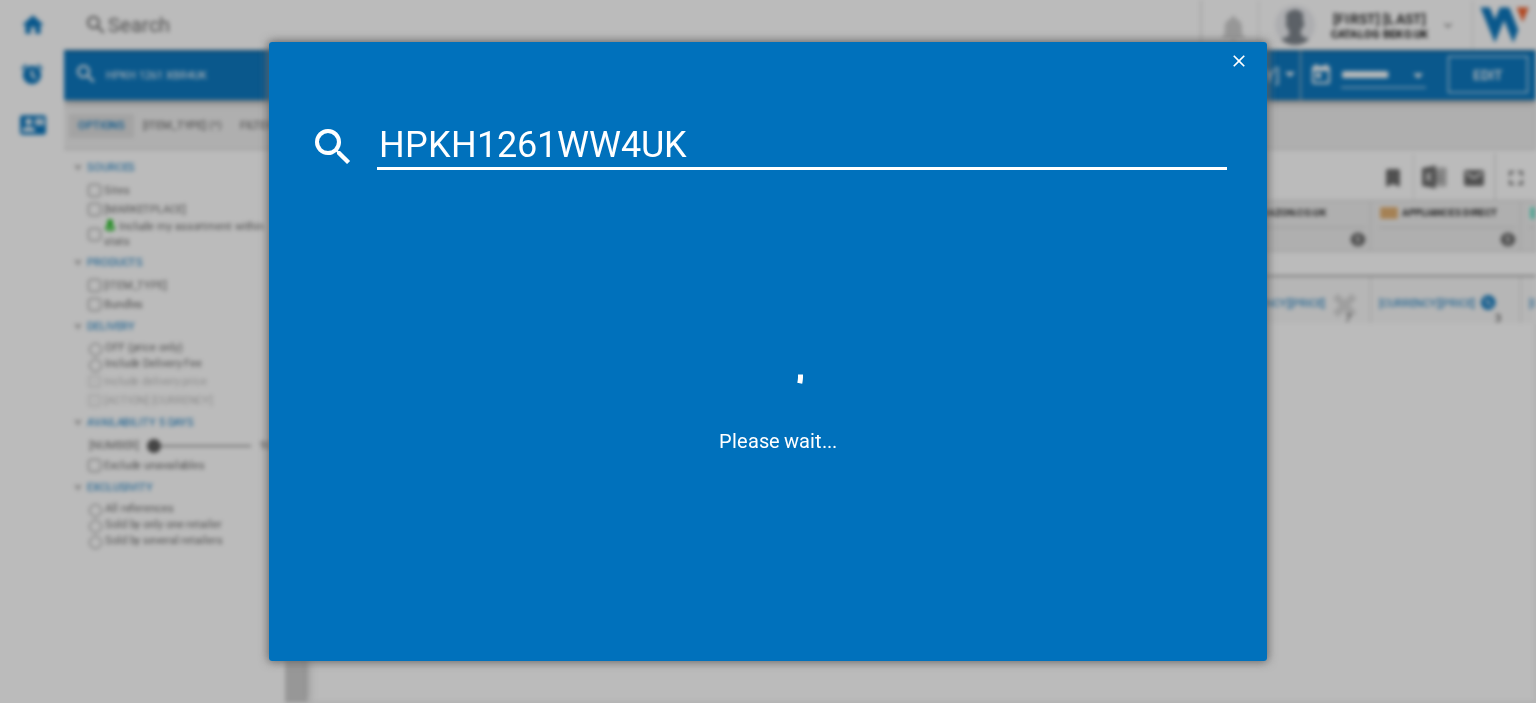 click on "HPKH1261WW4UK" at bounding box center [802, 146] 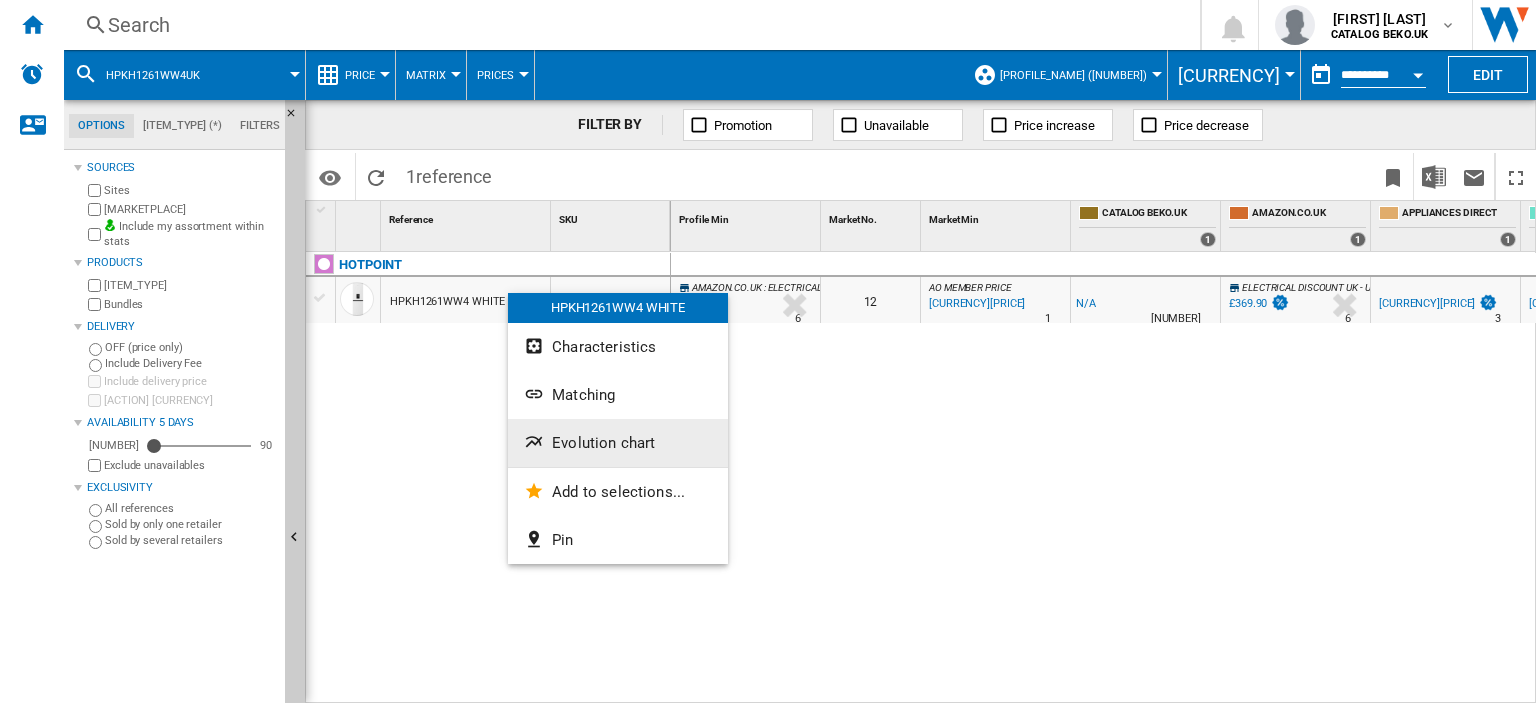 click on "Evolution chart" at bounding box center (618, 443) 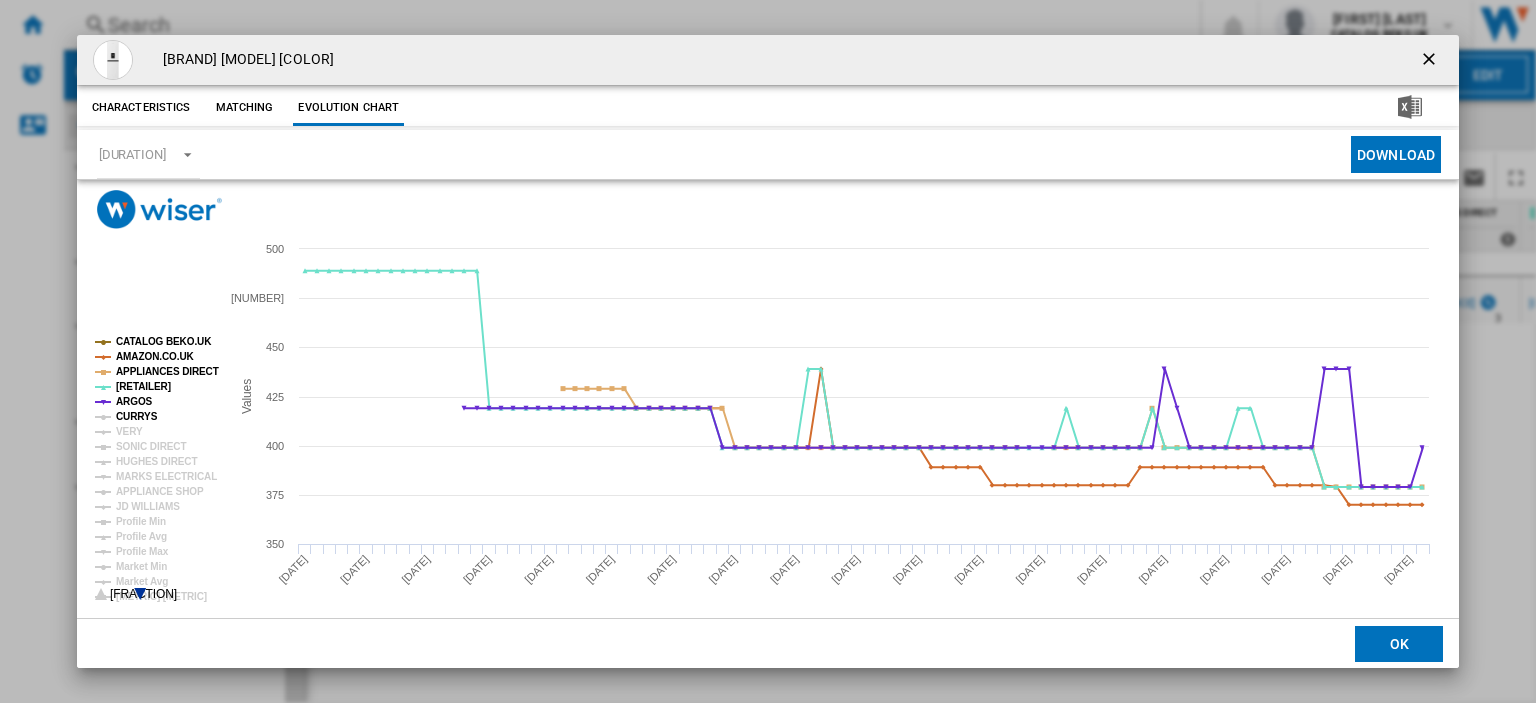 click on "CURRYS" at bounding box center [137, 416] 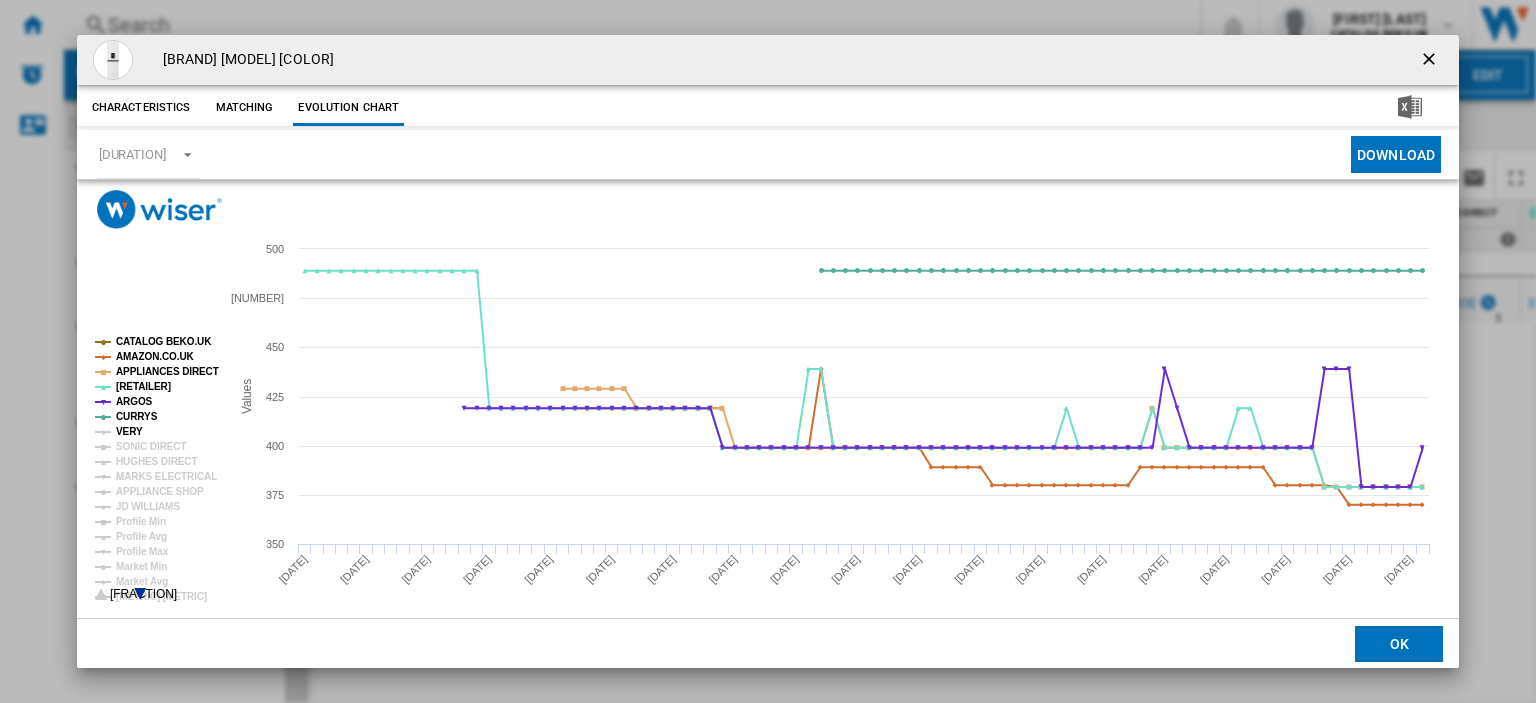 click on "VERY" at bounding box center [129, 431] 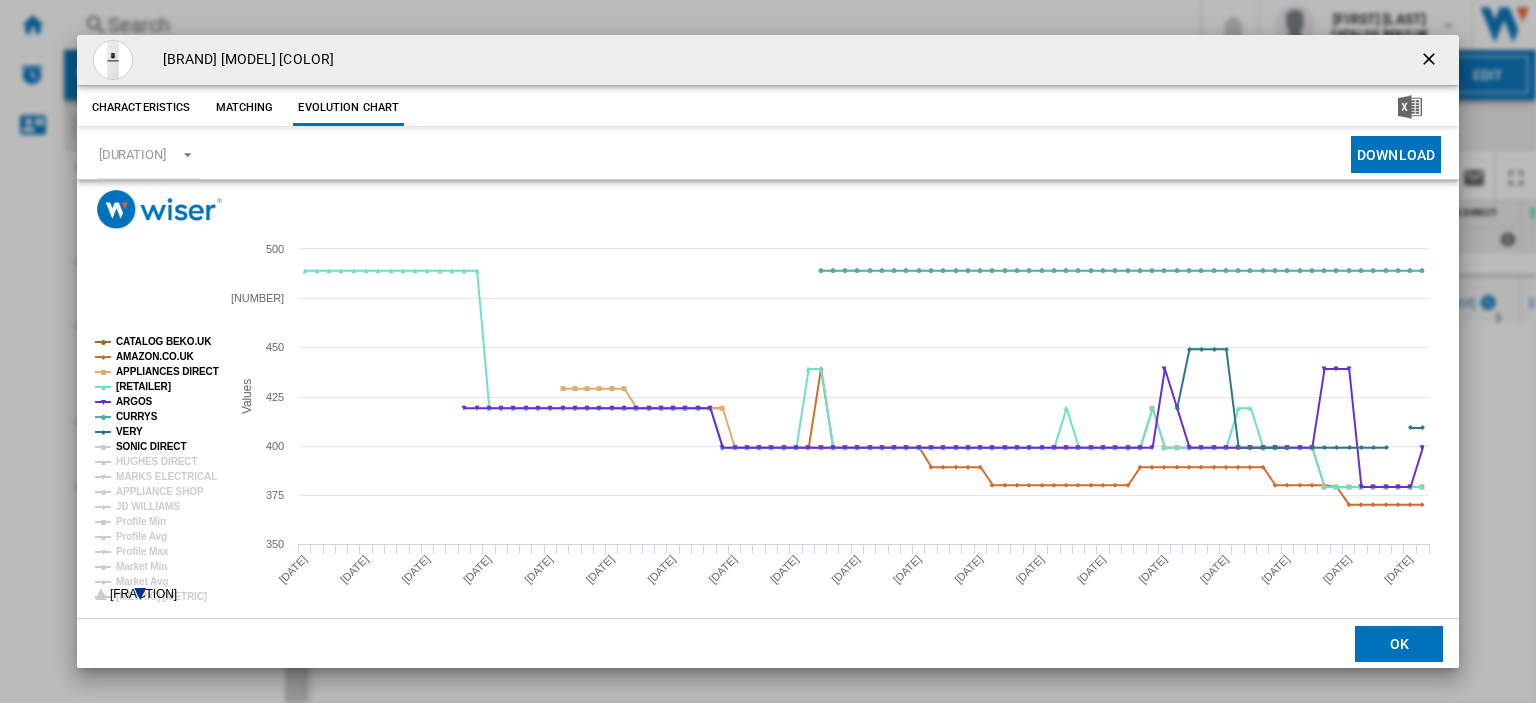 click on "SONIC DIRECT" at bounding box center (151, 446) 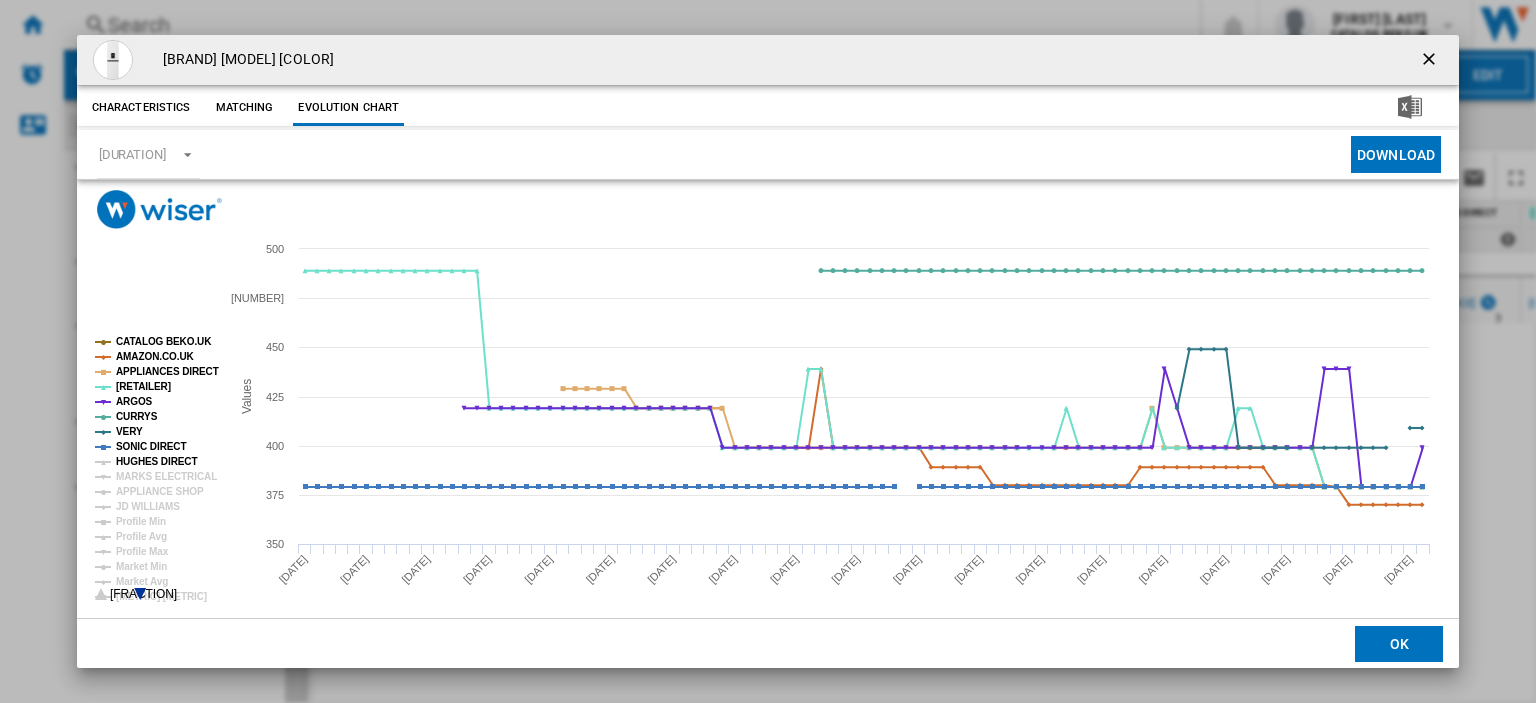 click on "HUGHES DIRECT" at bounding box center (156, 461) 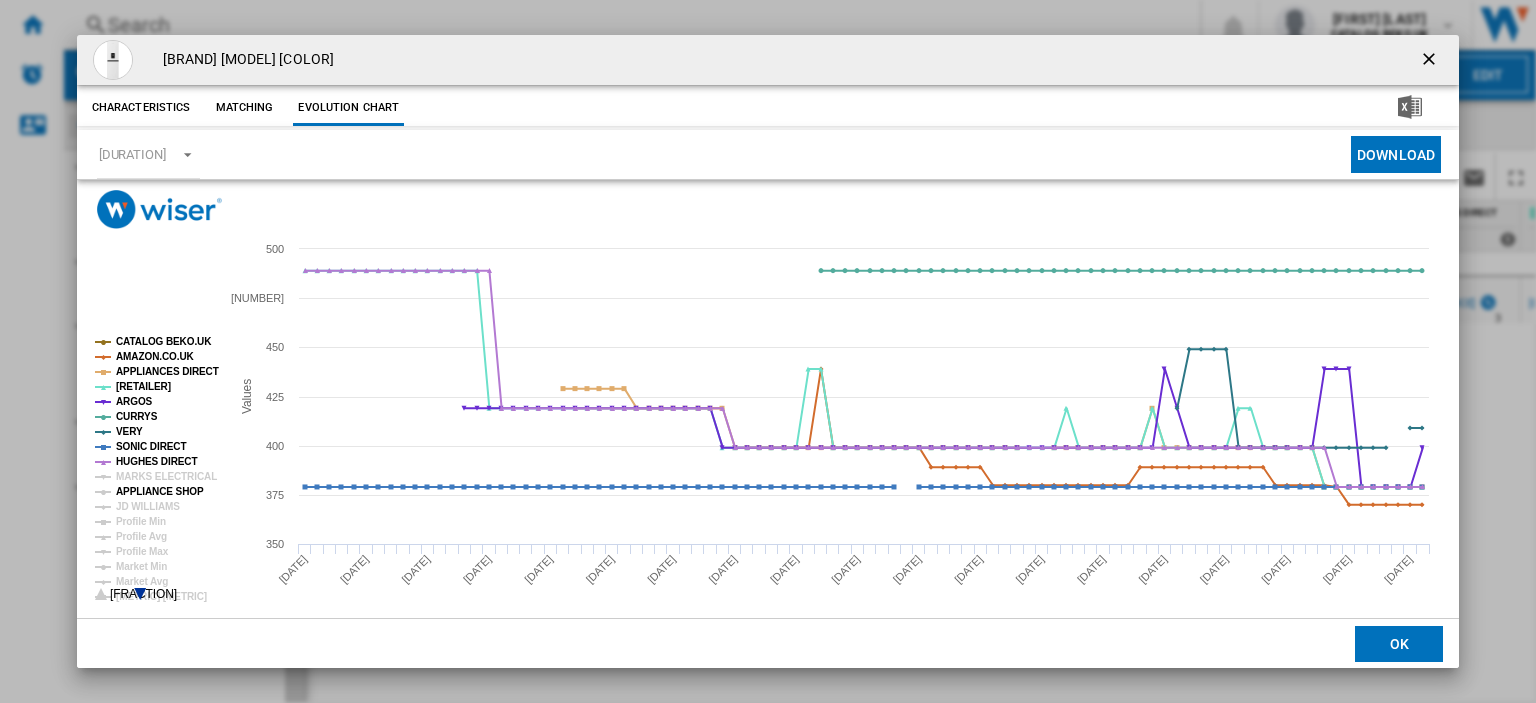 click on "MARKS ELECTRICAL" at bounding box center (166, 476) 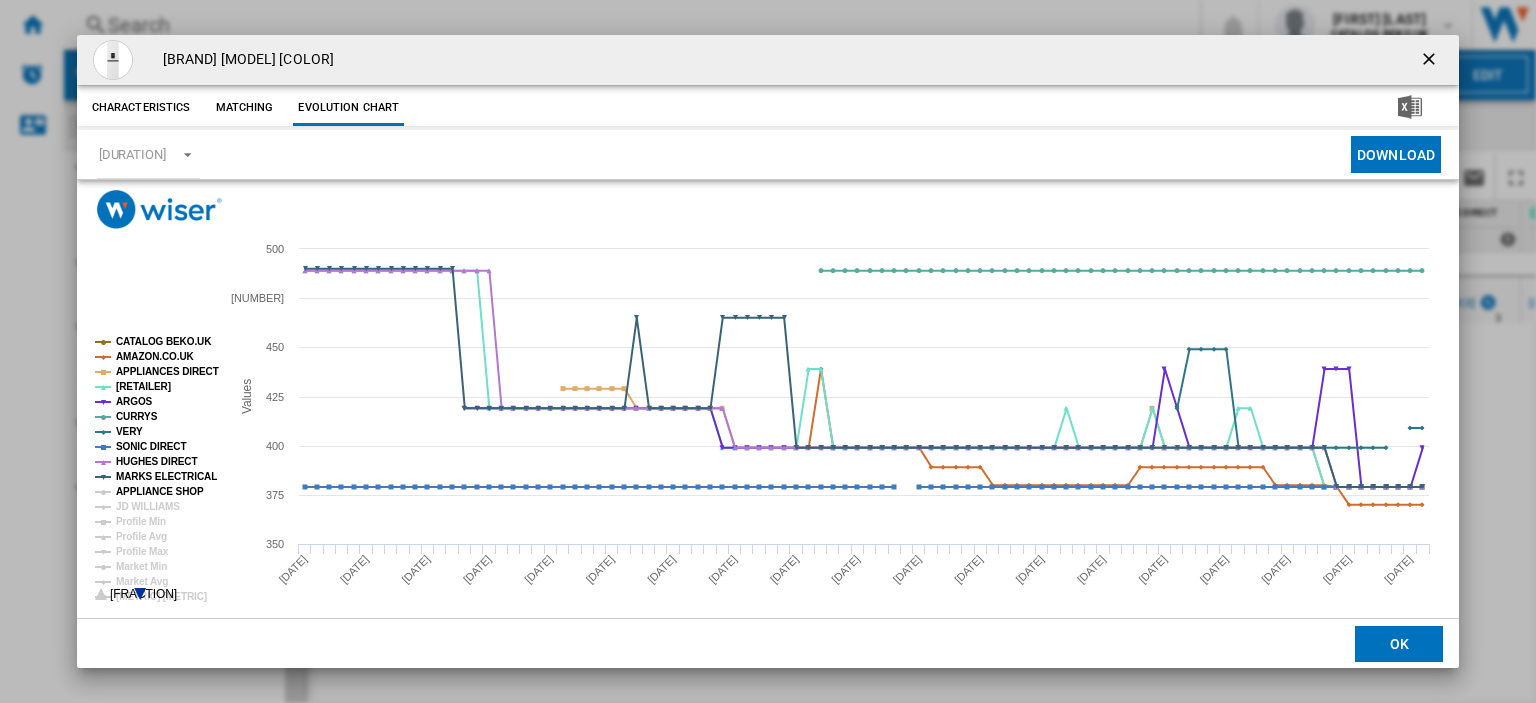 click on "APPLIANCE SHOP" at bounding box center (160, 491) 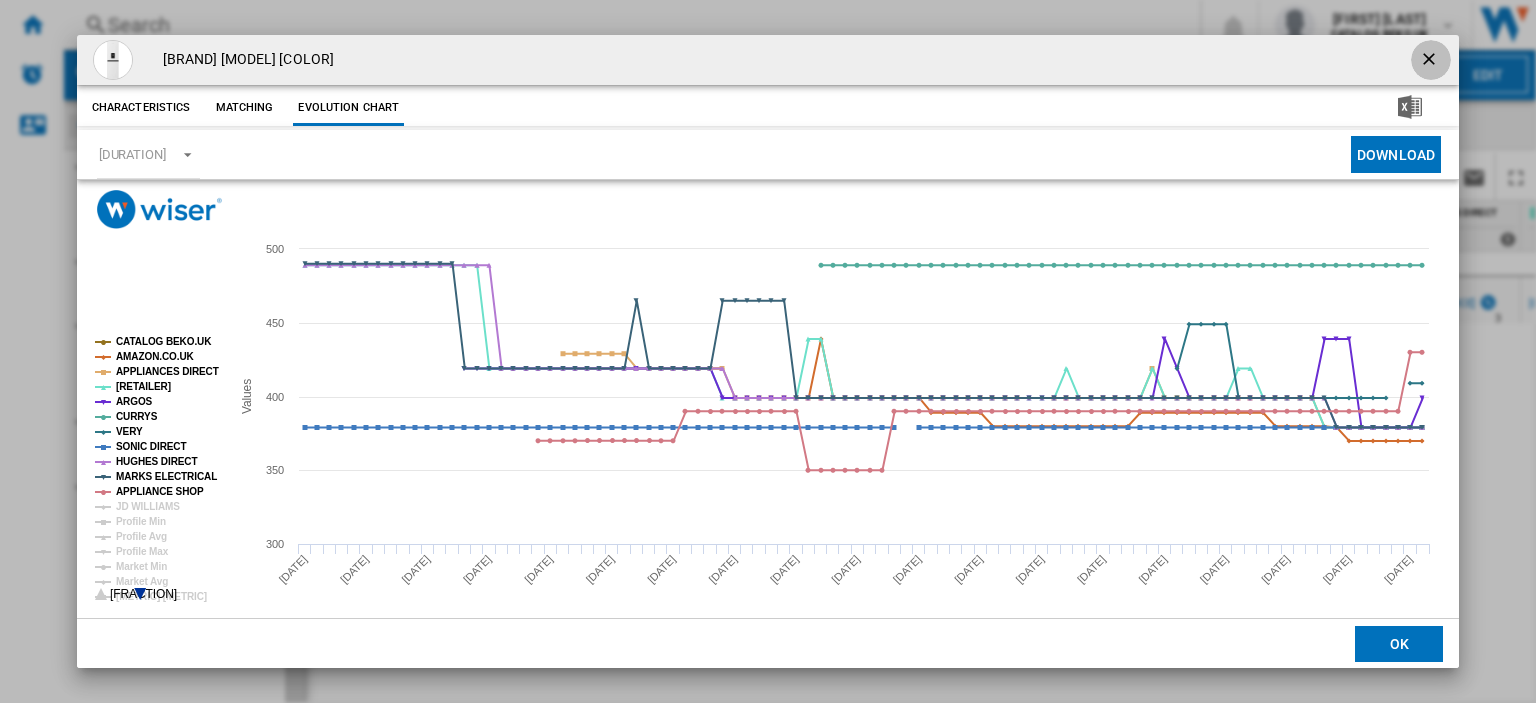 click at bounding box center (1431, 61) 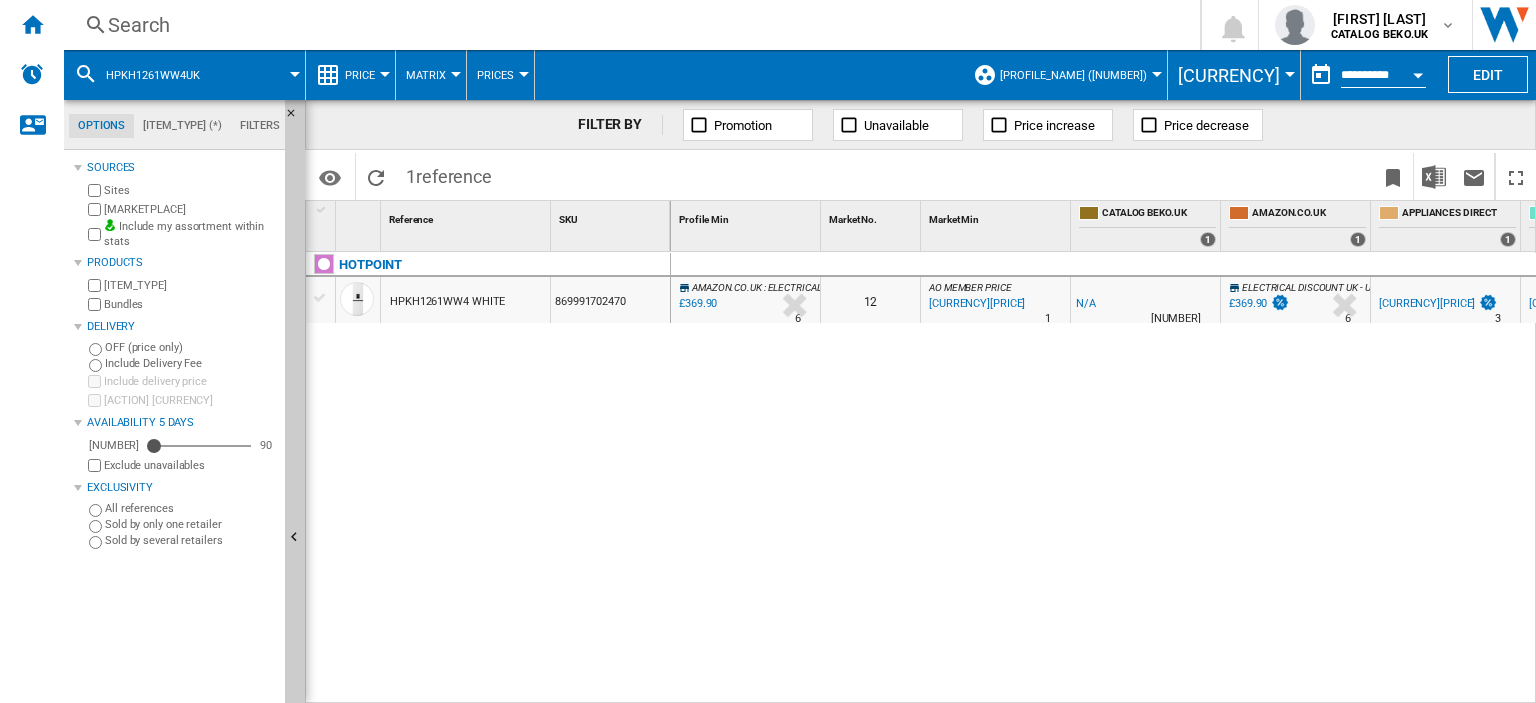 click on "£369.90" at bounding box center [1248, 303] 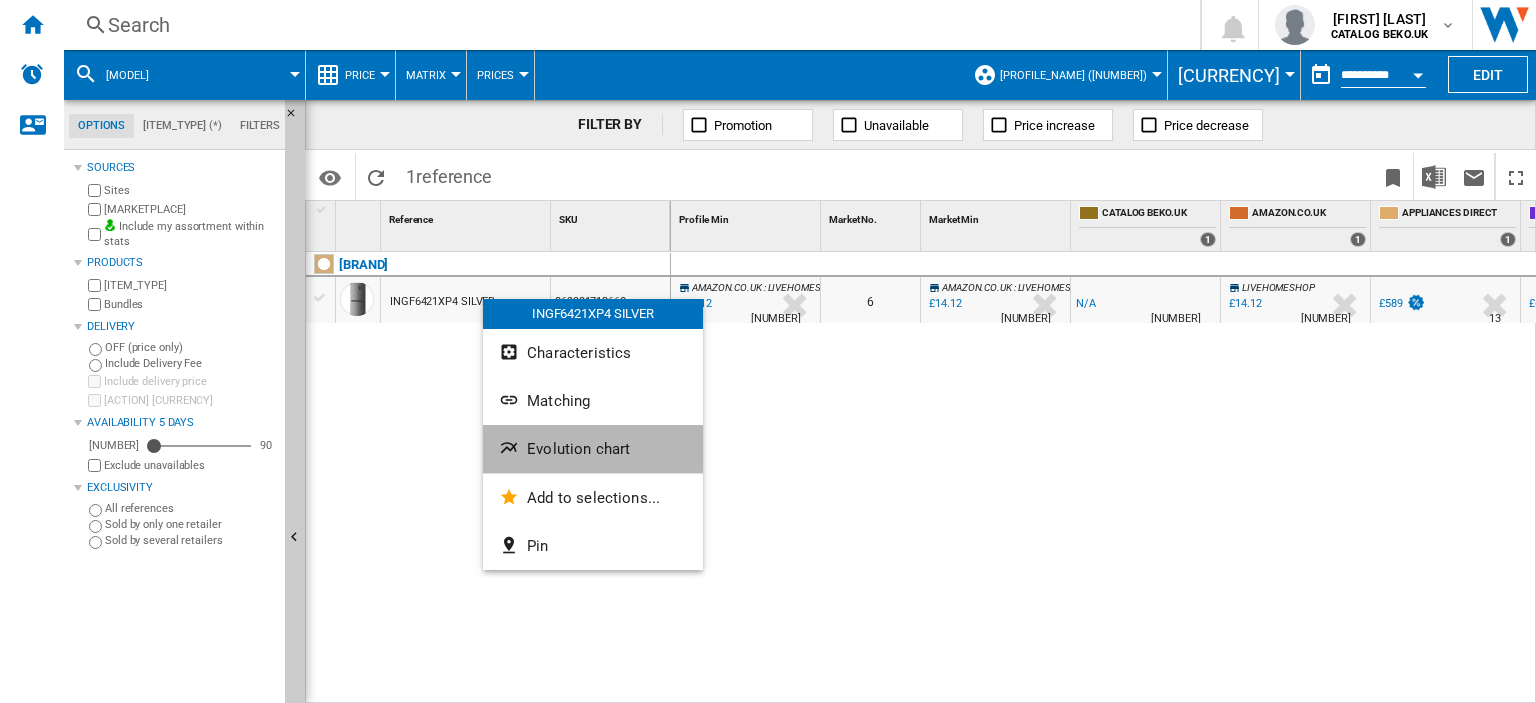 click on "Evolution chart" at bounding box center [578, 449] 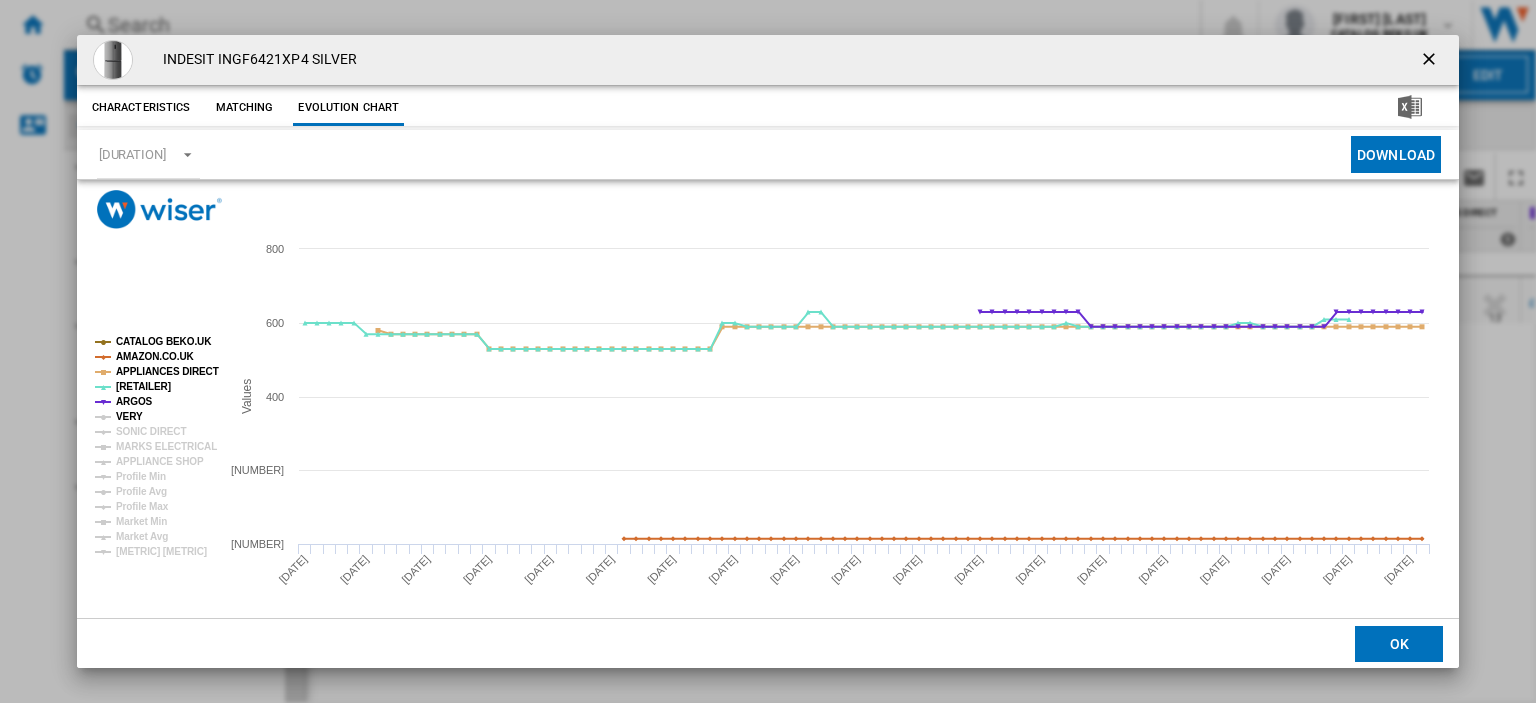 drag, startPoint x: 128, startPoint y: 411, endPoint x: 128, endPoint y: 427, distance: 16 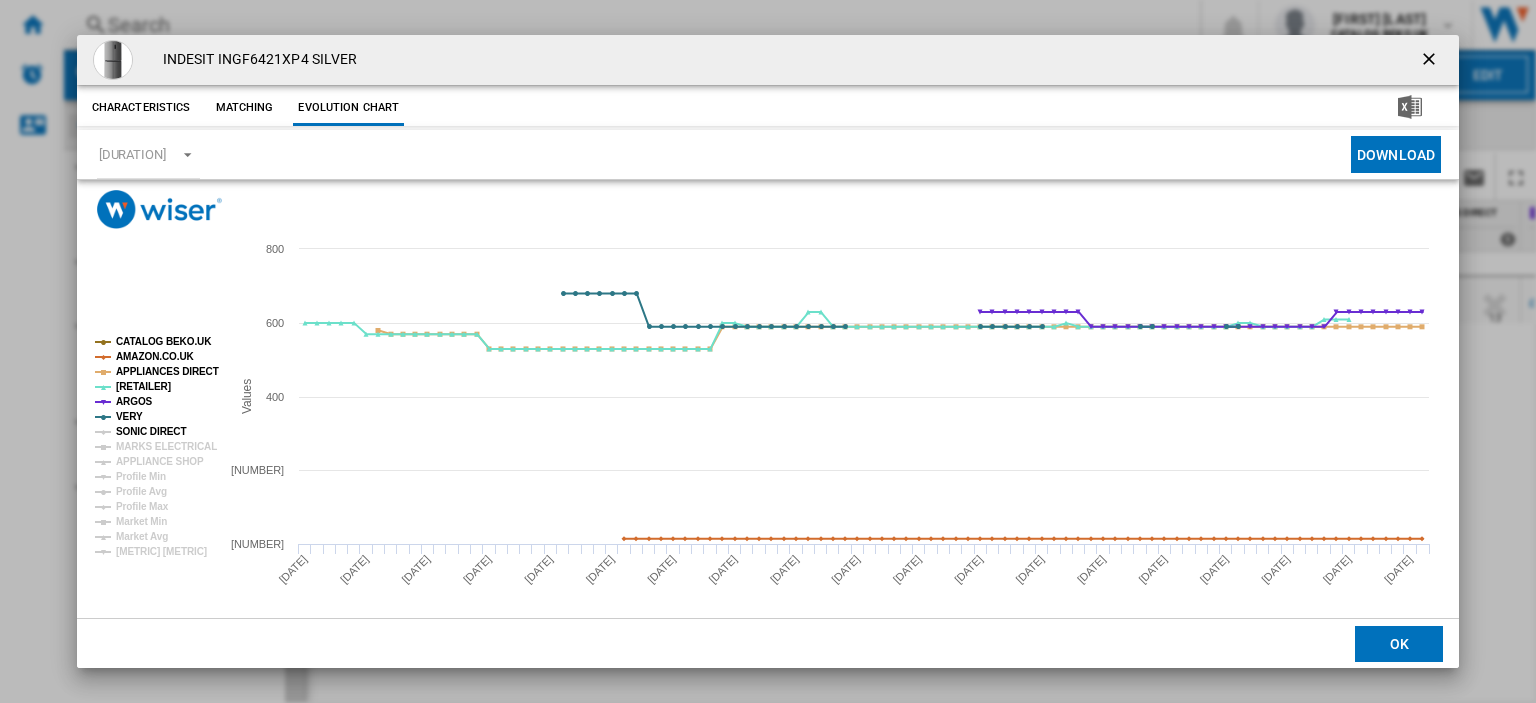 click on "SONIC DIRECT" at bounding box center [151, 431] 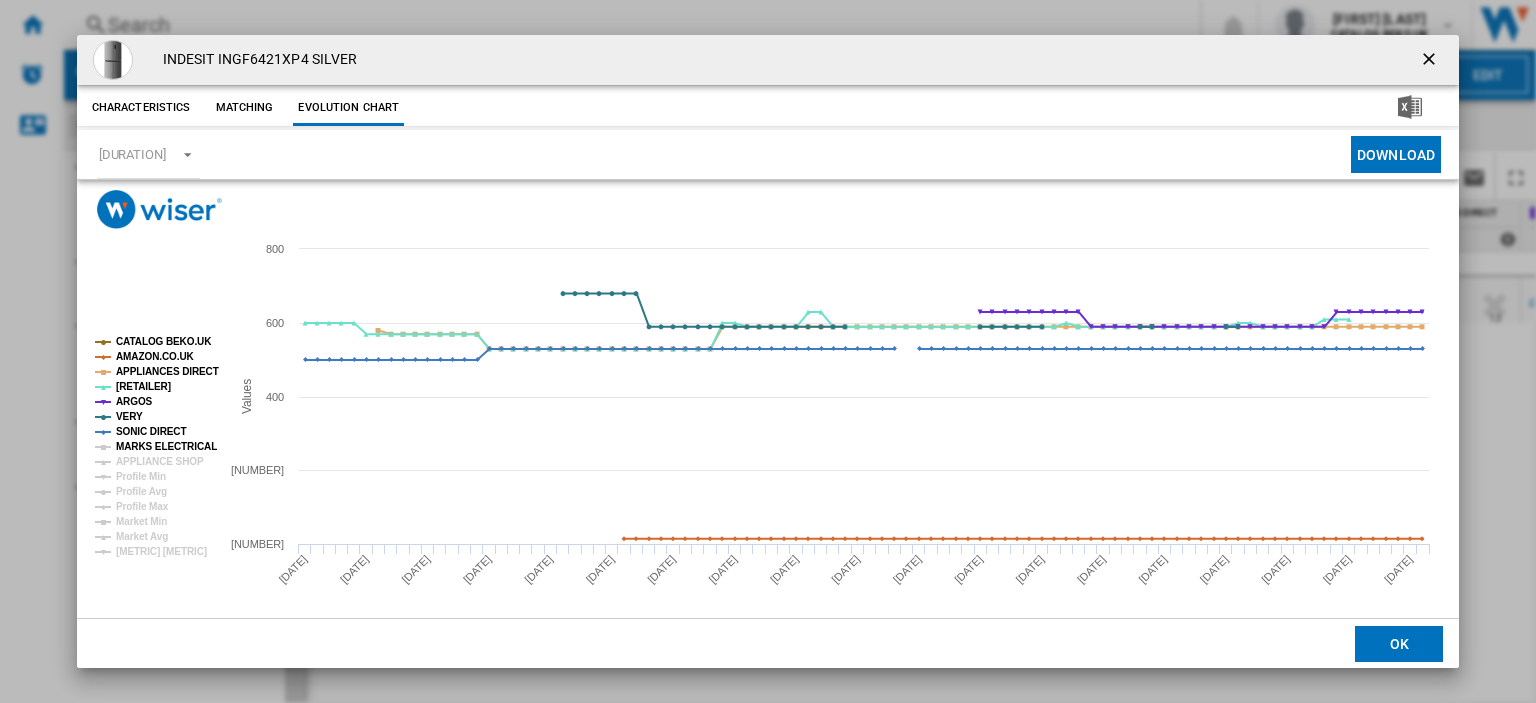 click on "MARKS ELECTRICAL" at bounding box center [166, 446] 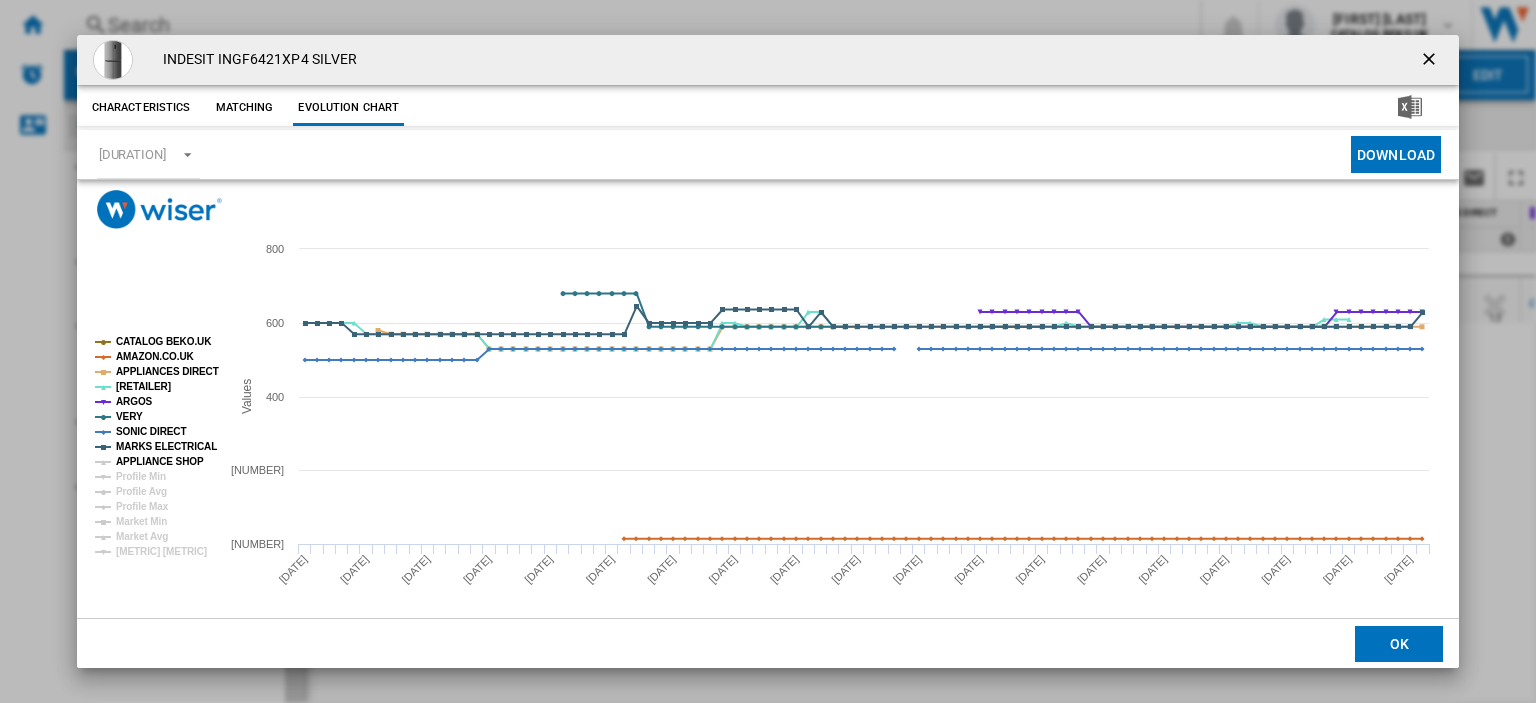 click on "APPLIANCE SHOP" at bounding box center (160, 461) 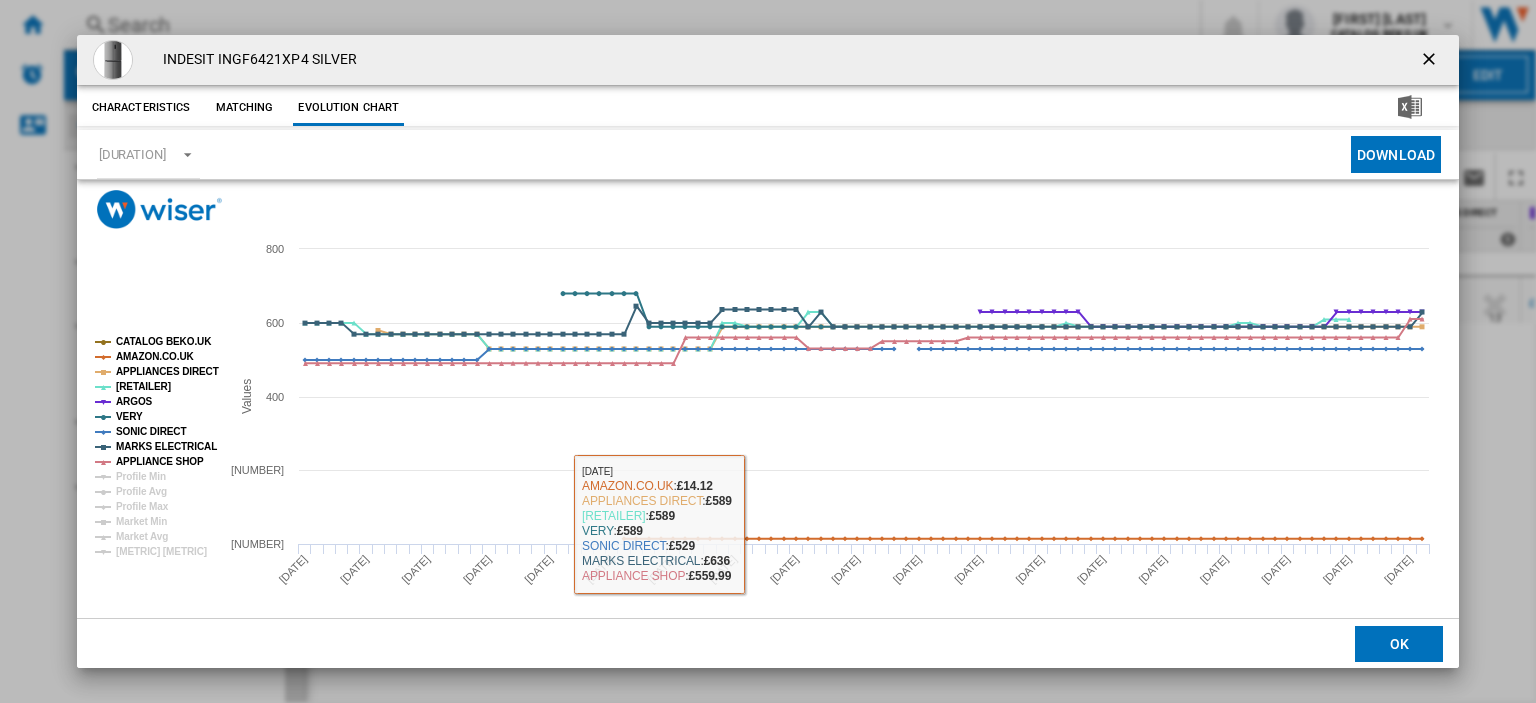 click on "INDESIT INGF6421XP4 SILVER
Characteristics
Matching
Evolution chart
price -£1
delivery price N/A
title INDESIT INGF6421XP4 SILVER
model INGF6421XP4
suffix SILVER
brand INDESIT
sku 869991712660
INSTALL TYPE FREESTANDING
WIDTH (CM) 79.5
ENERGY RATING -
HEIGHT (CM) 180
COLOR SILVER
TYPE OF FRIDGE FREEZER 3+ DOORS FRIDGE FREEZER
TYPE OF REFRIGERATION" at bounding box center [768, 351] 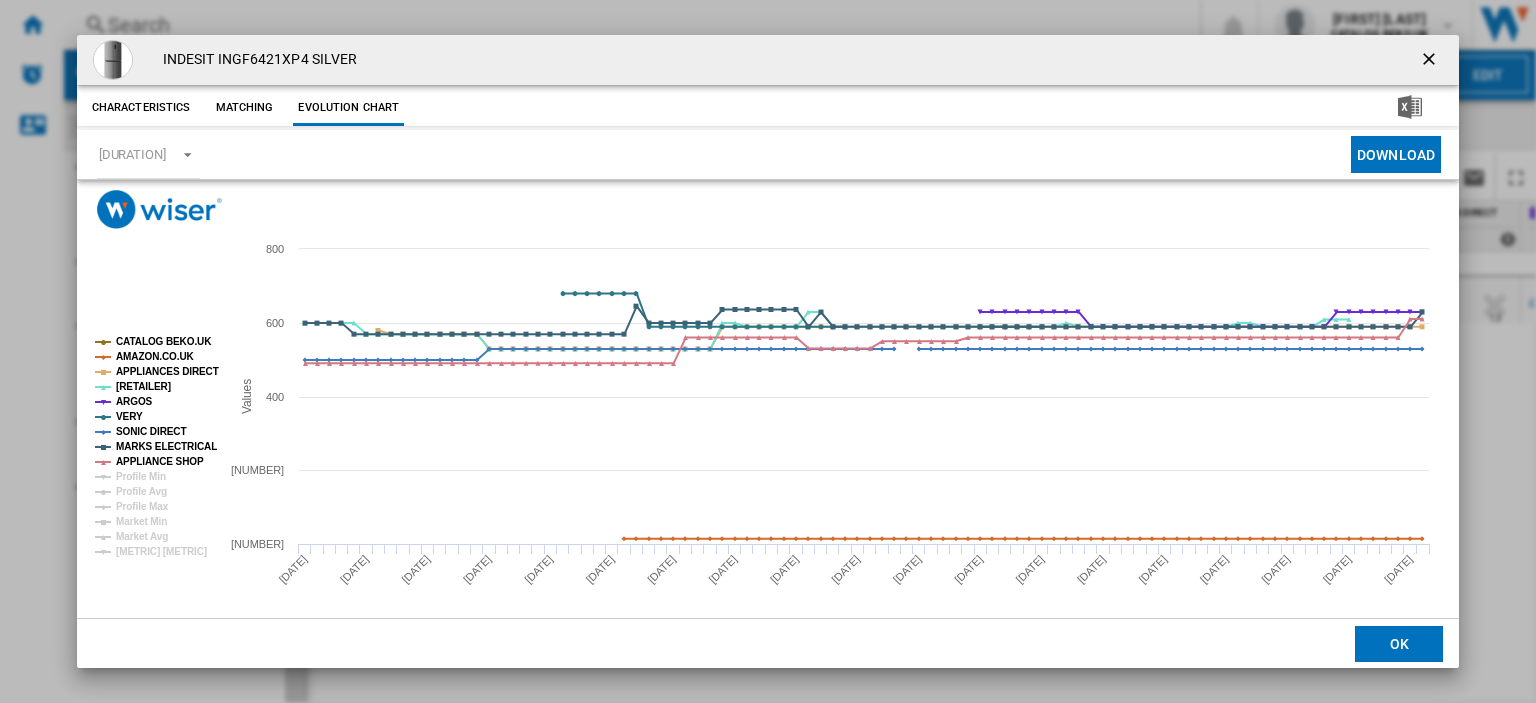 click on "INDESIT INGF6421XP4 SILVER
Characteristics
Matching
Evolution chart
price -£1
delivery price N/A
title INDESIT INGF6421XP4 SILVER
model INGF6421XP4
suffix SILVER
brand INDESIT
sku 869991712660
INSTALL TYPE FREESTANDING
WIDTH (CM) 79.5
ENERGY RATING -
HEIGHT (CM) 180
COLOR SILVER
TYPE OF FRIDGE FREEZER 3+ DOORS FRIDGE FREEZER
TYPE OF REFRIGERATION" at bounding box center [768, 351] 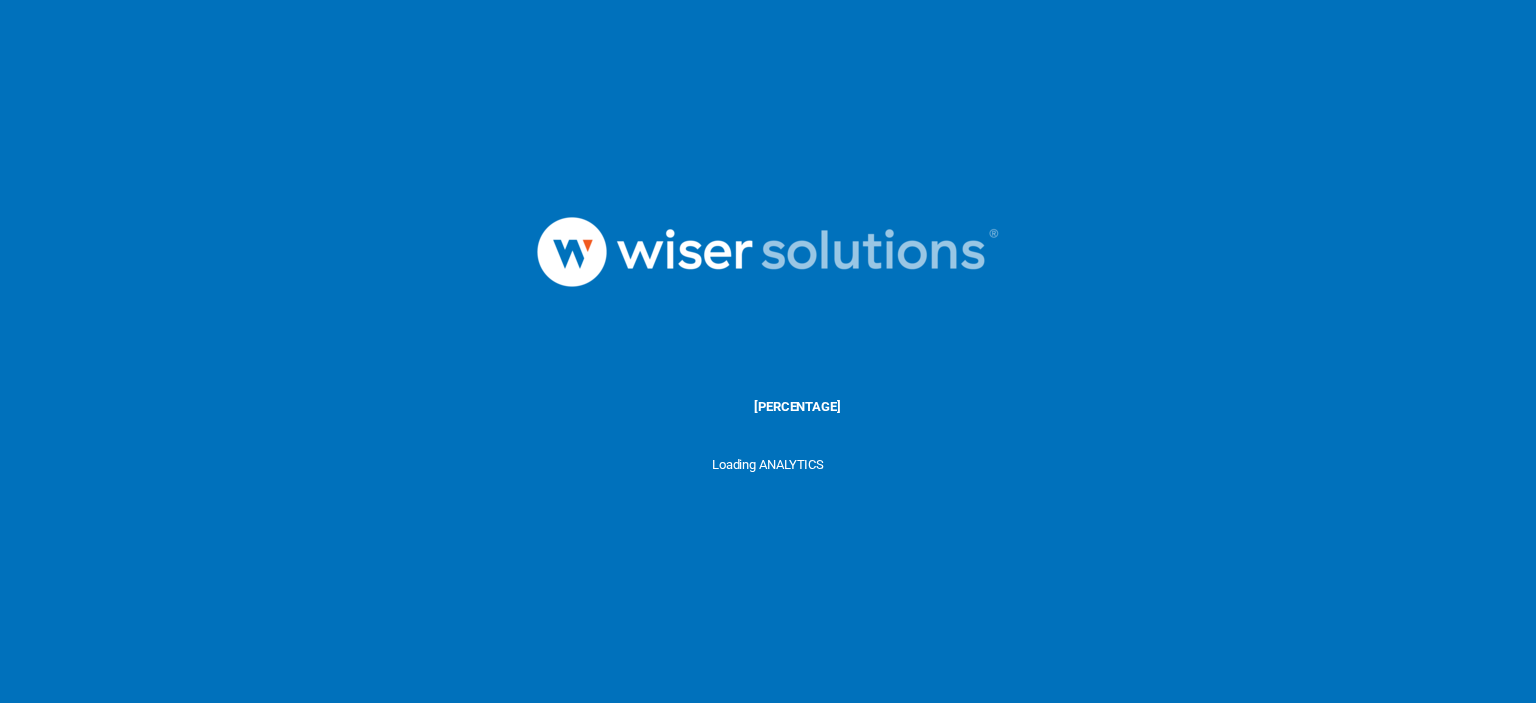 scroll, scrollTop: 0, scrollLeft: 0, axis: both 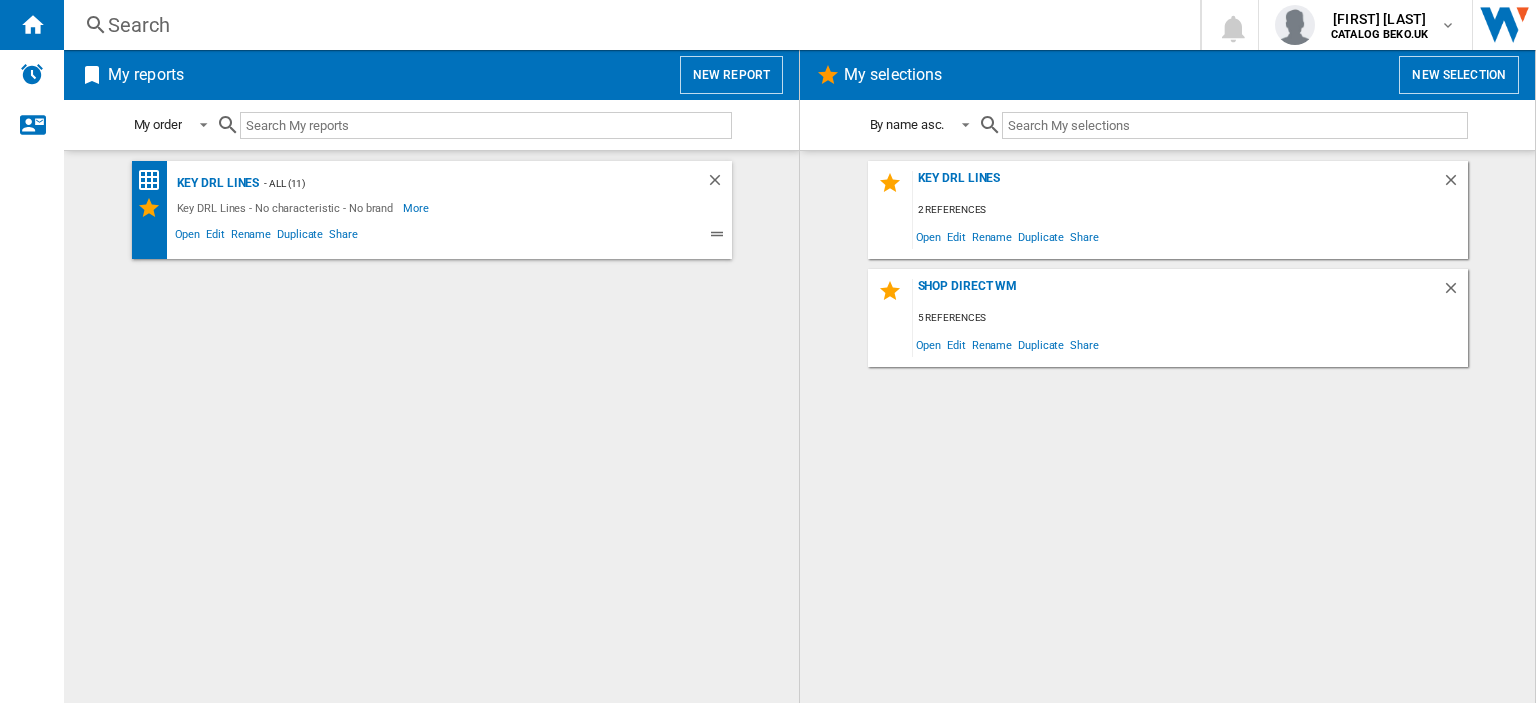 click on "Search" at bounding box center (628, 25) 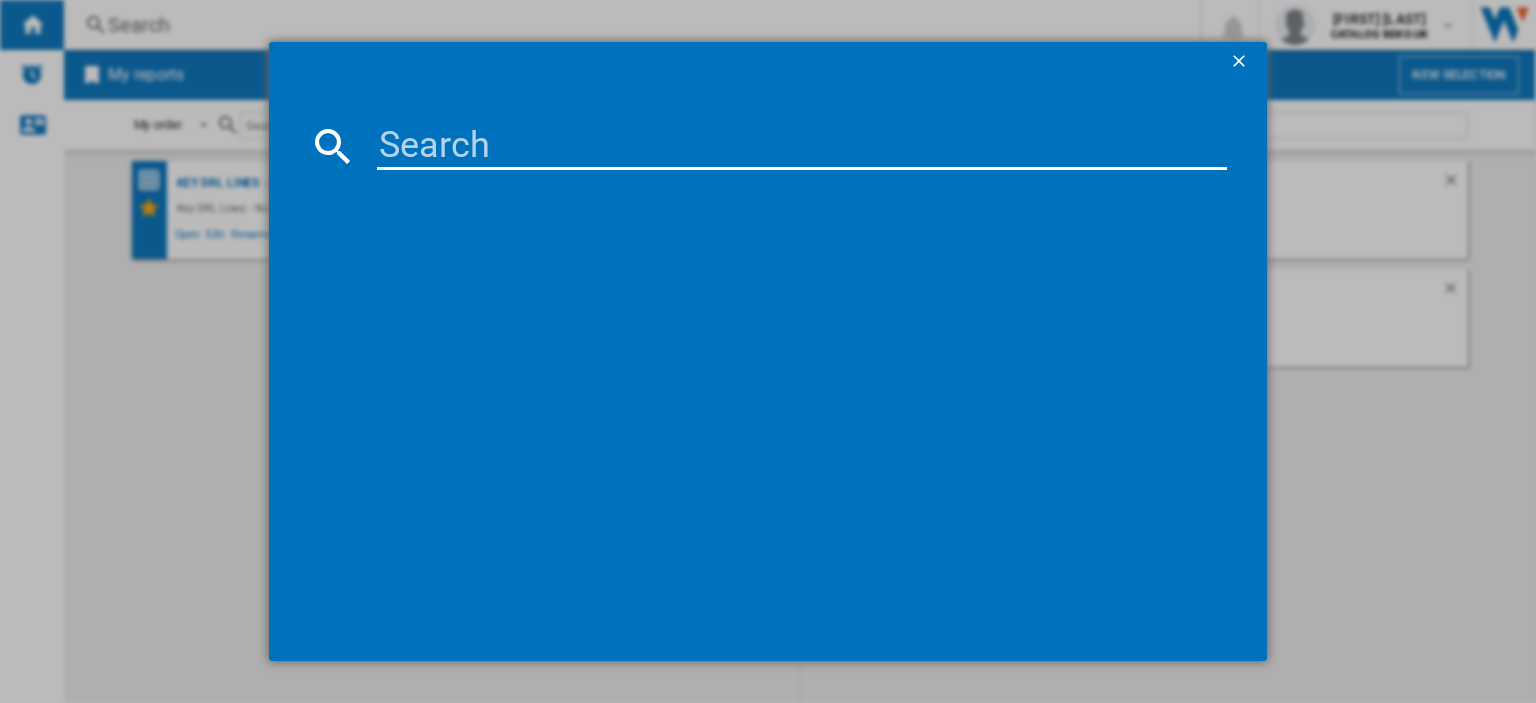 paste on "HPKH 1261 S4UK" 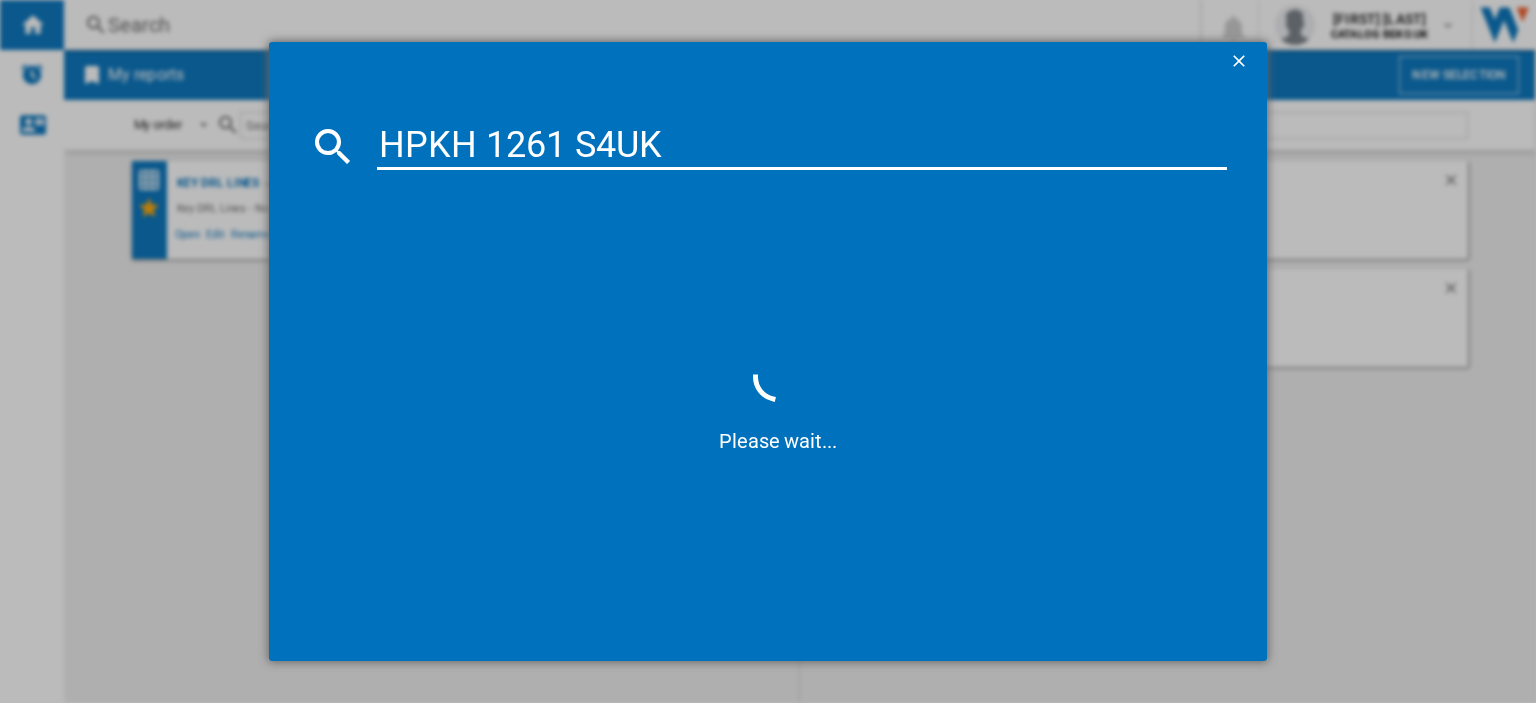 type on "HPKH 1261 S4UK" 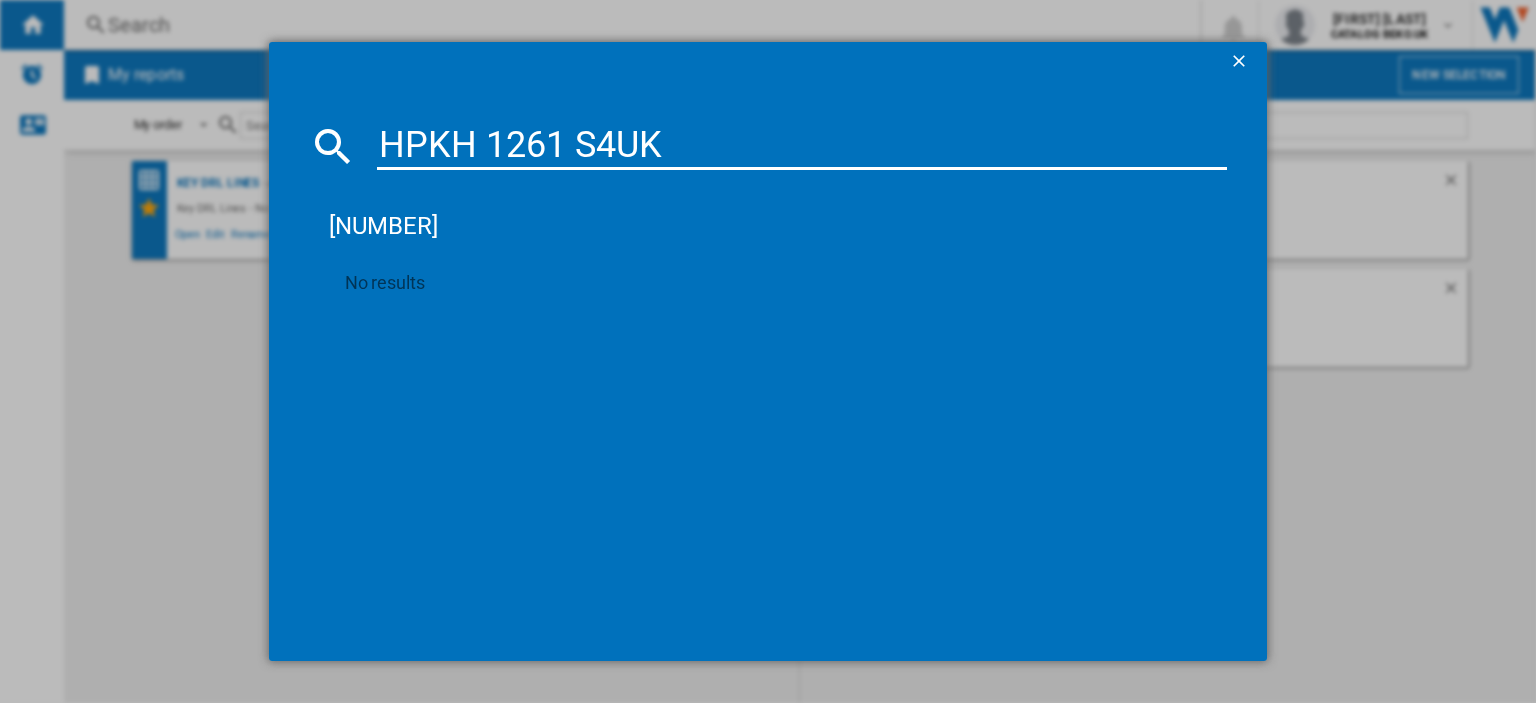 click on "HPKH 1261 S4UK" at bounding box center (802, 146) 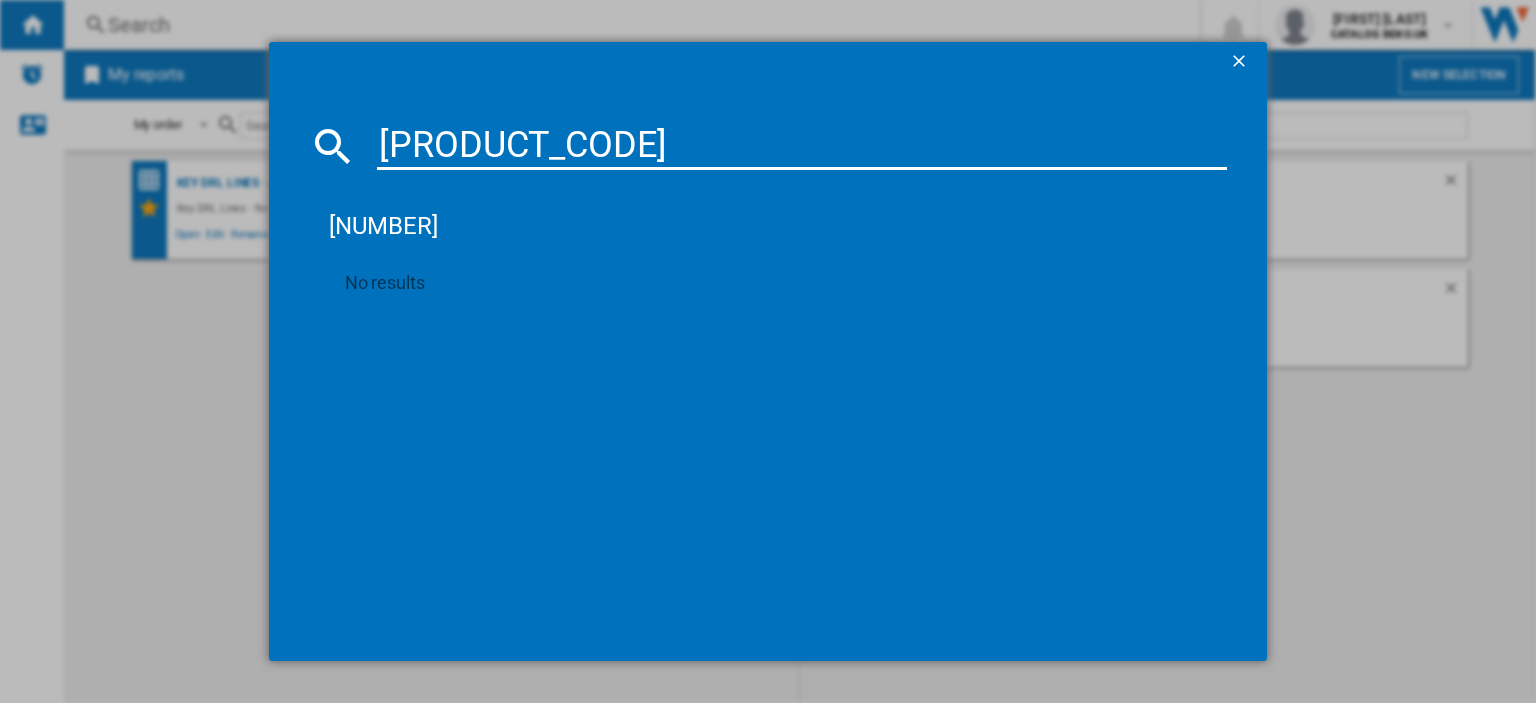 click on "[PRODUCT_CODE]" at bounding box center [802, 146] 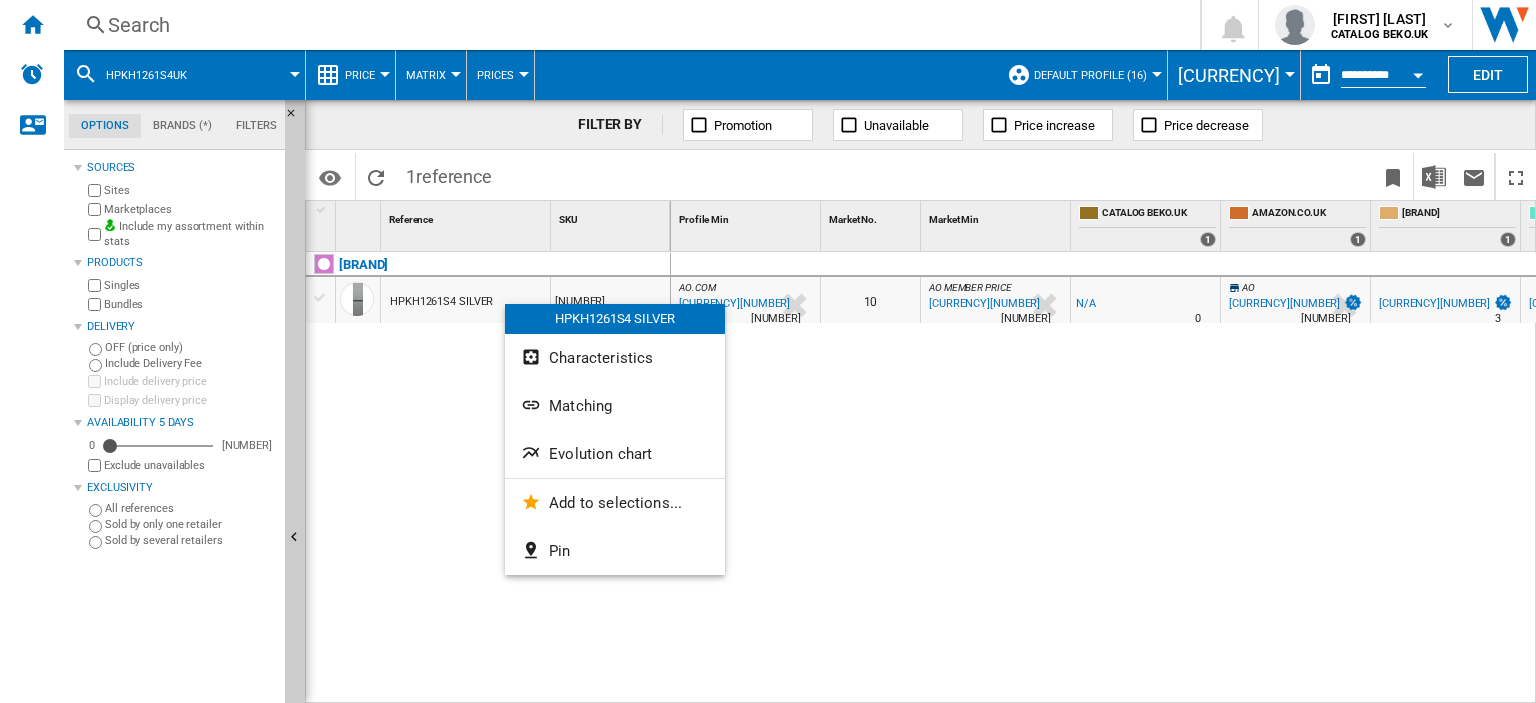 click on "Evolution chart" at bounding box center (600, 454) 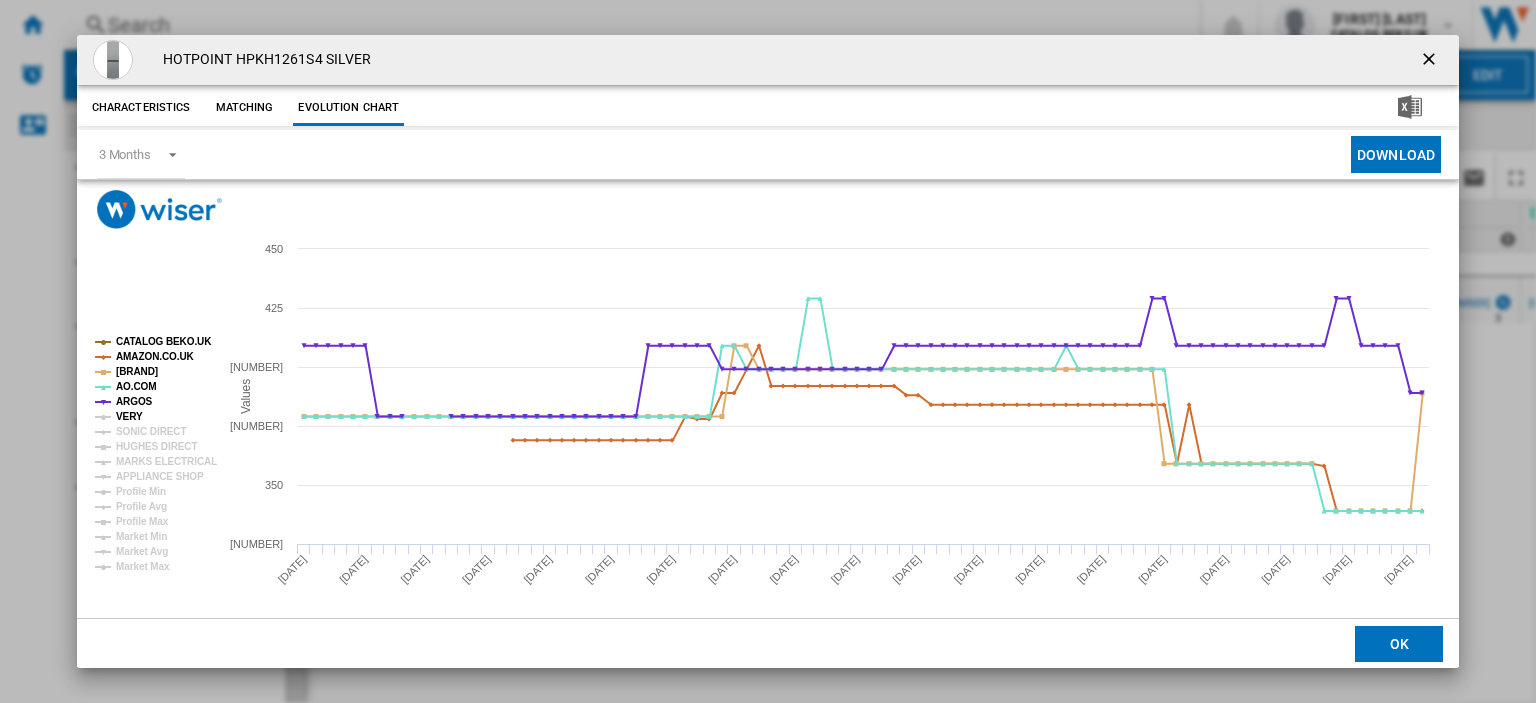 click on "VERY" at bounding box center [129, 416] 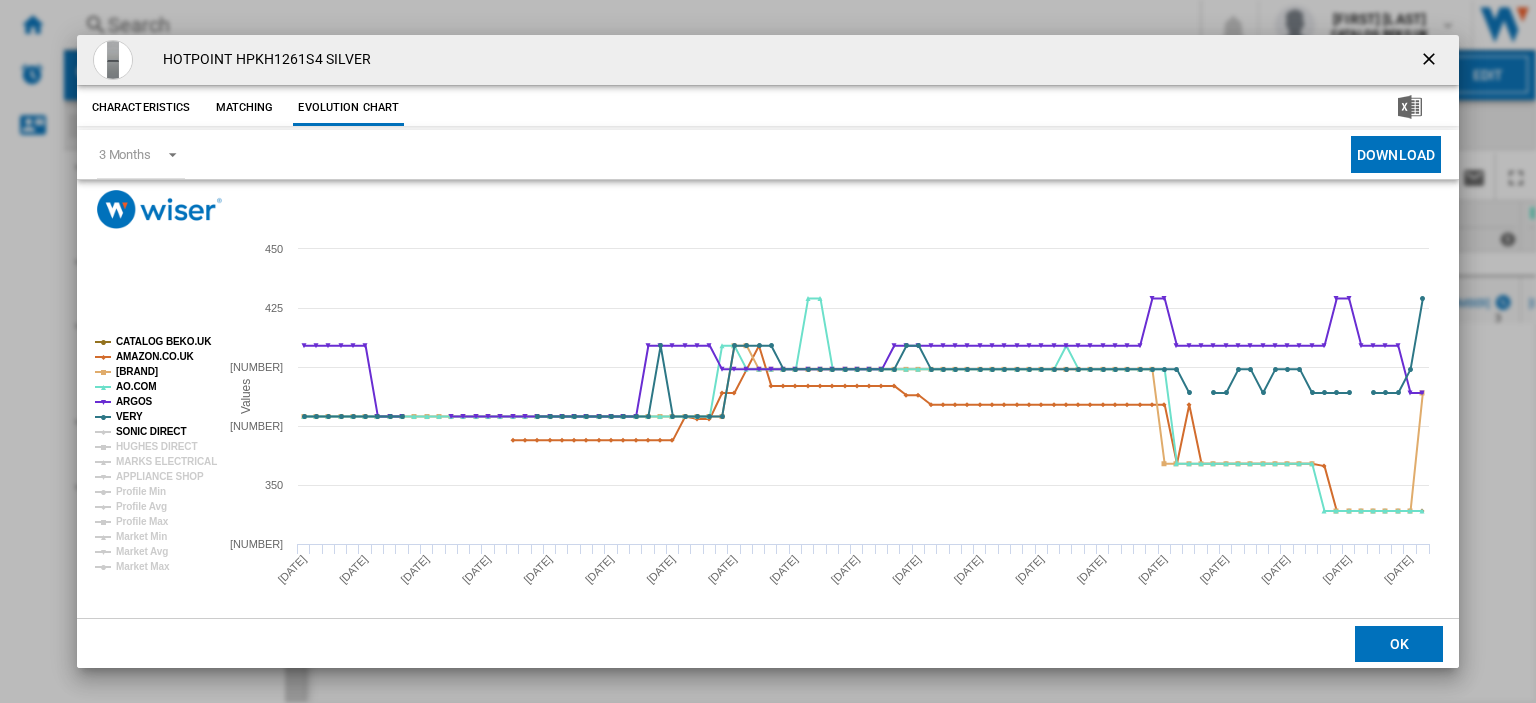 click on "SONIC DIRECT" at bounding box center (151, 431) 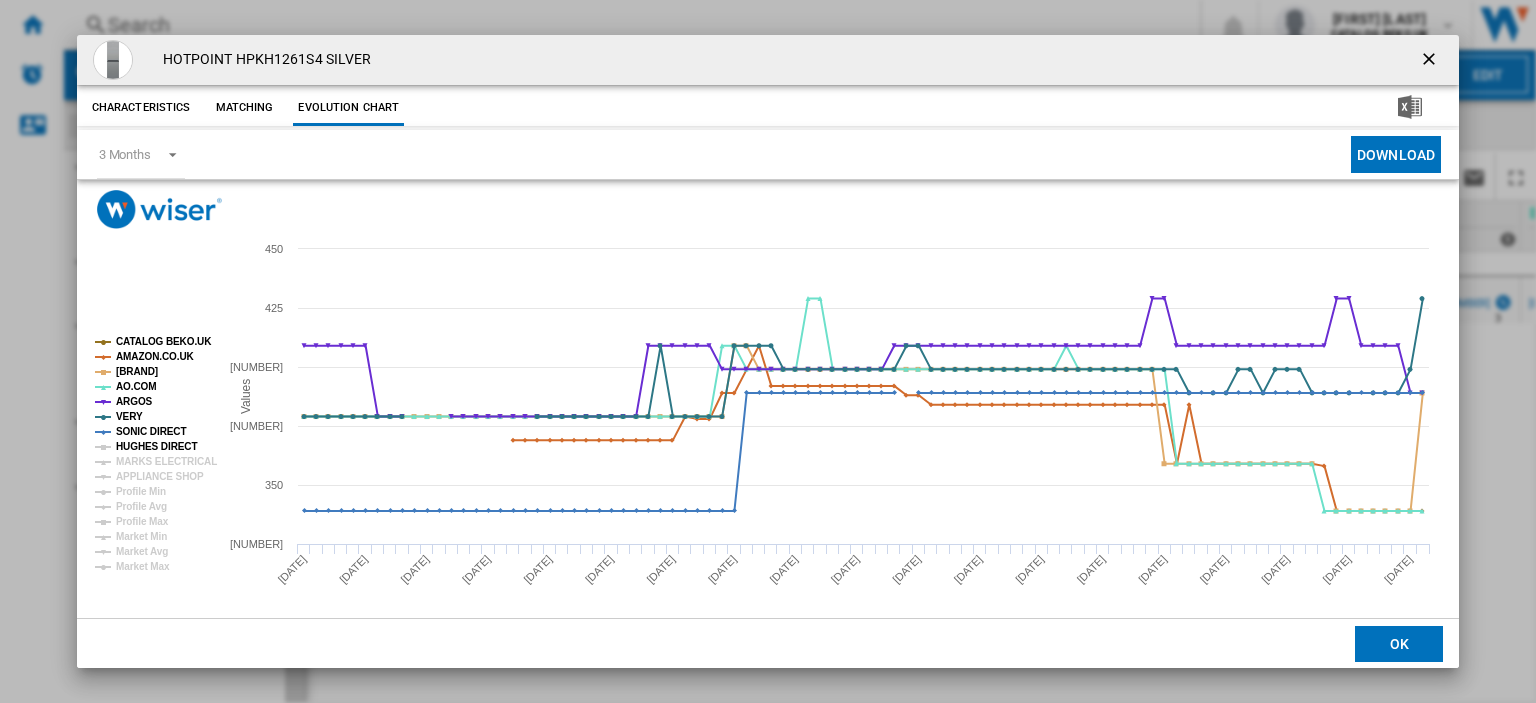 click on "HUGHES DIRECT" at bounding box center (156, 446) 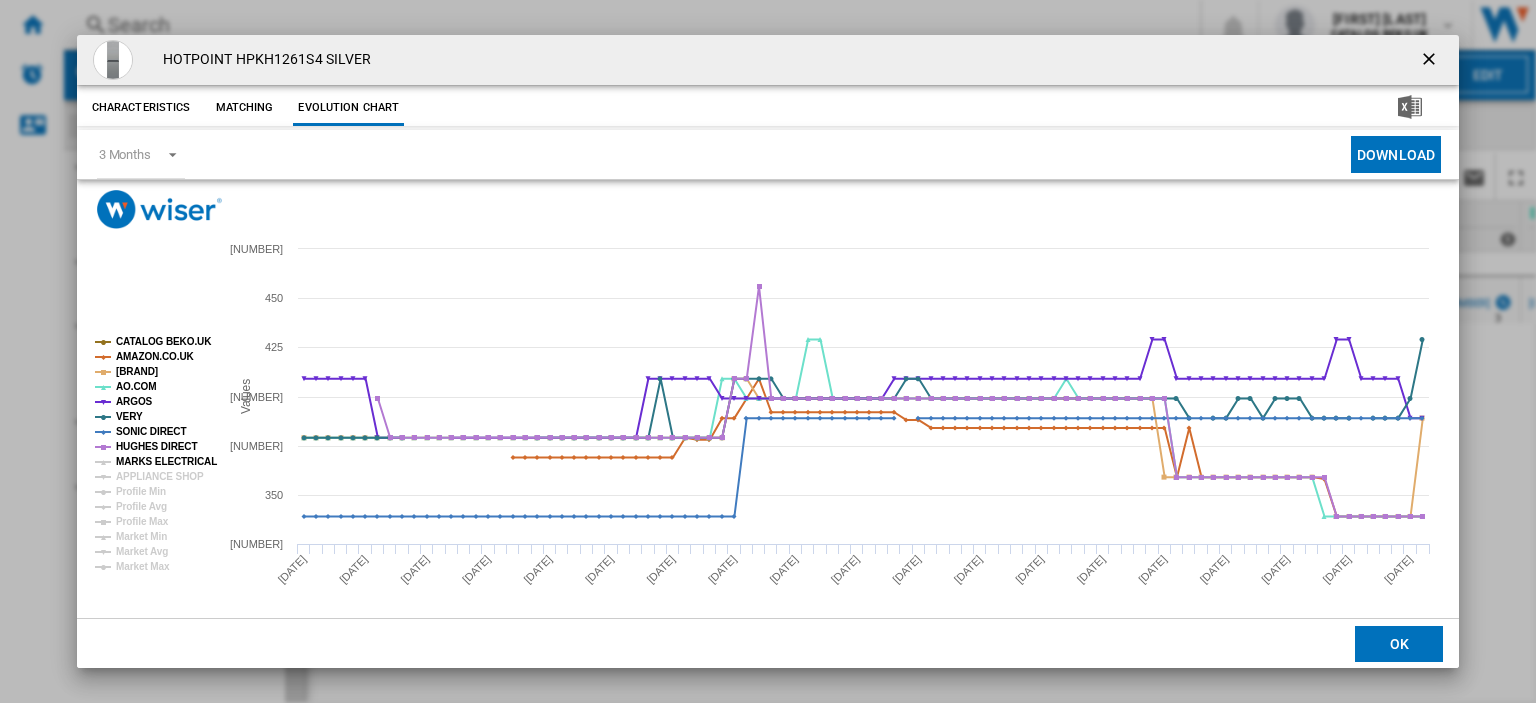 click on "MARKS ELECTRICAL" at bounding box center (166, 461) 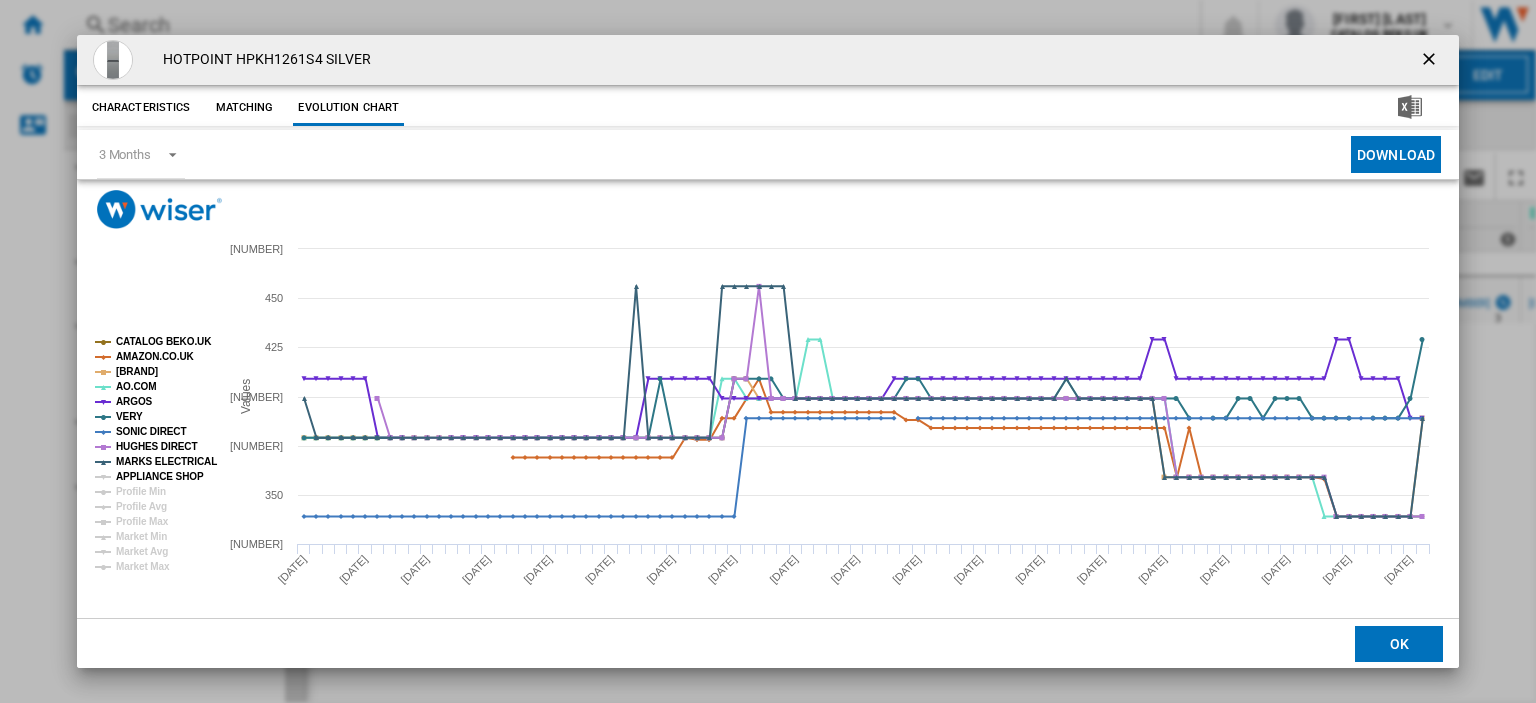 click on "APPLIANCE SHOP" at bounding box center [160, 476] 